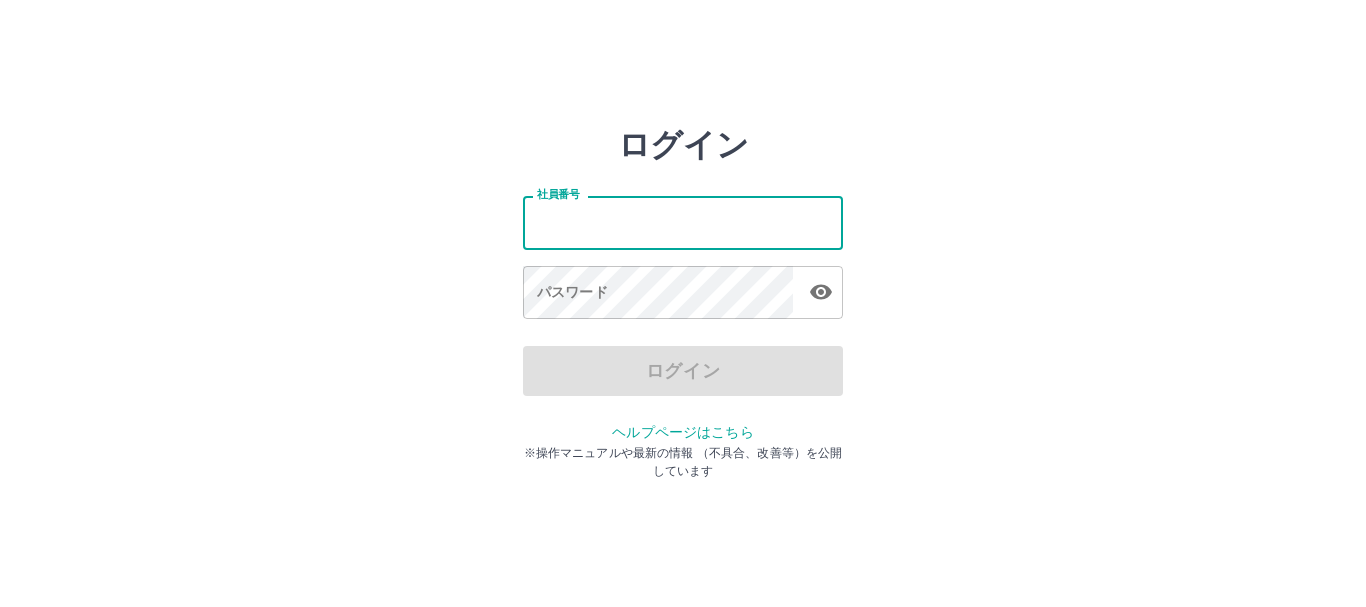 scroll, scrollTop: 0, scrollLeft: 0, axis: both 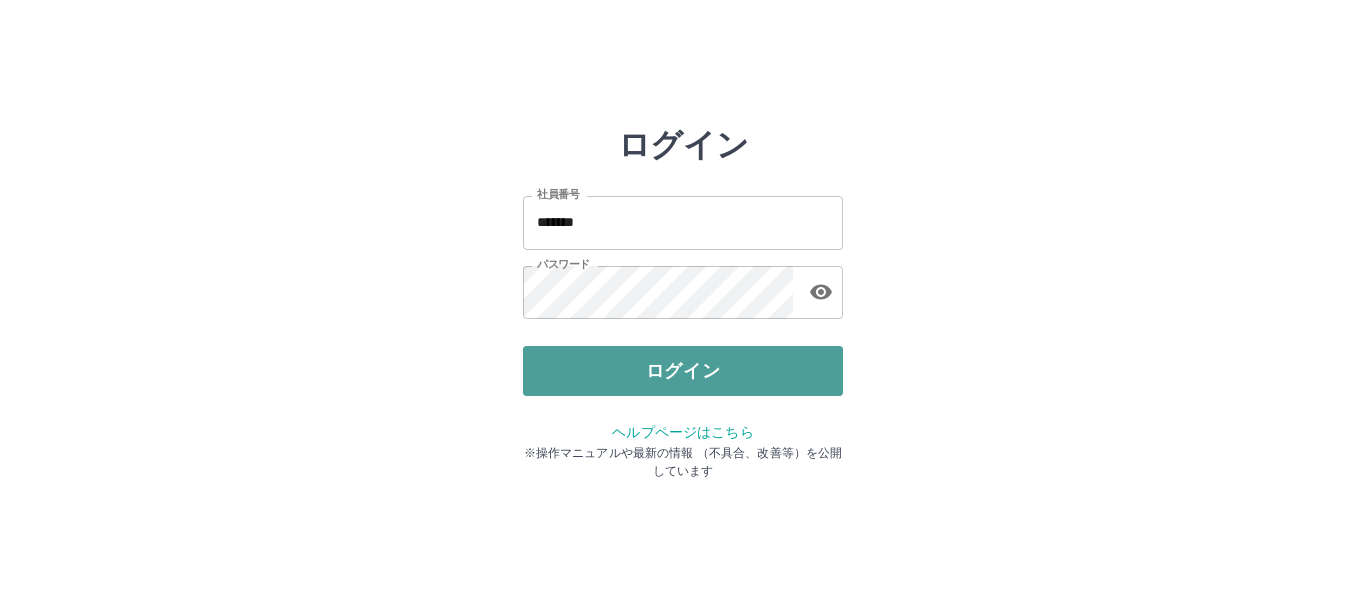 click on "ログイン" at bounding box center [683, 371] 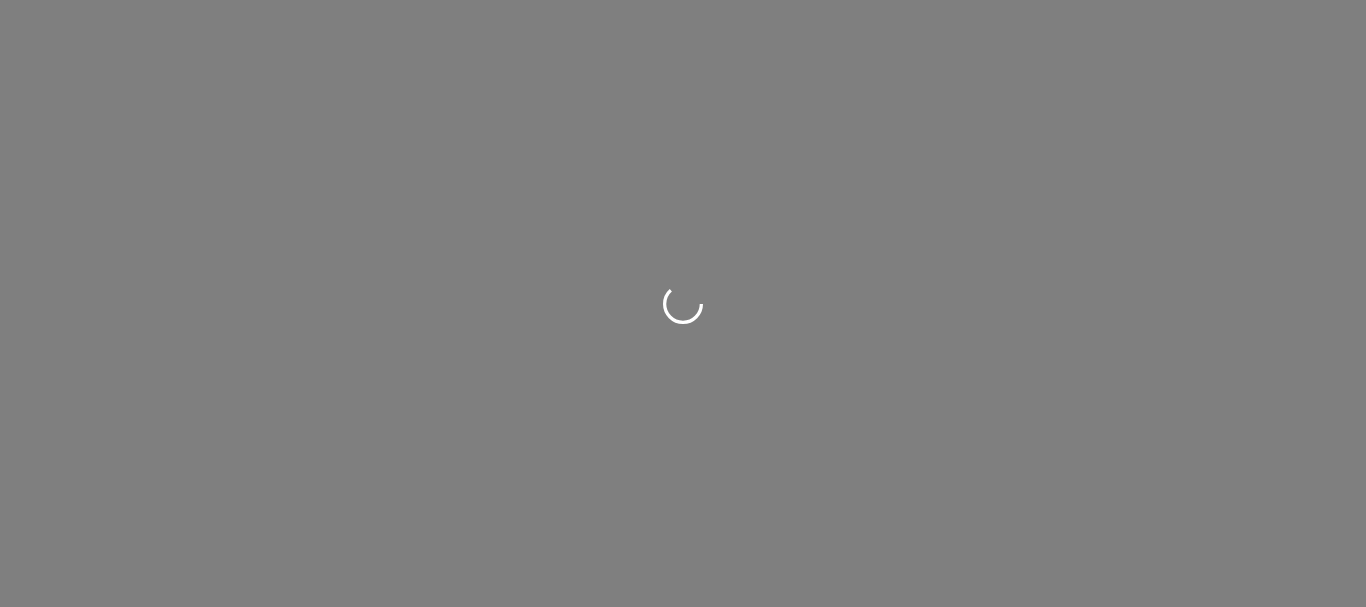 scroll, scrollTop: 0, scrollLeft: 0, axis: both 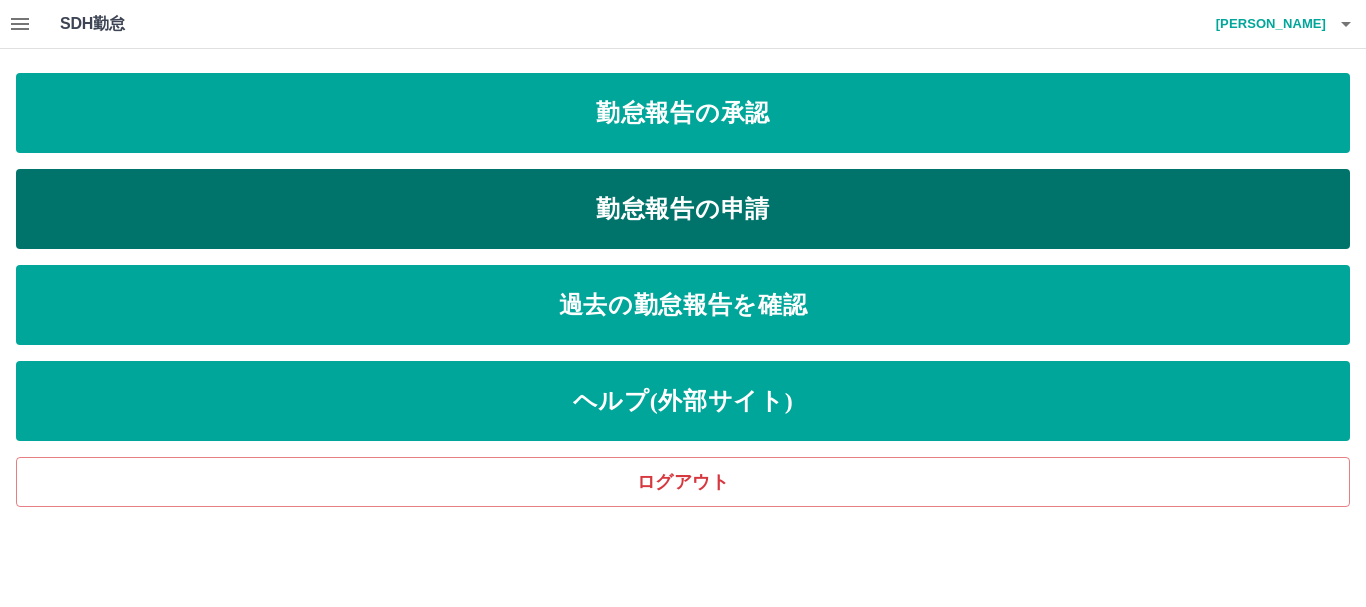 click on "勤怠報告の申請" at bounding box center [683, 209] 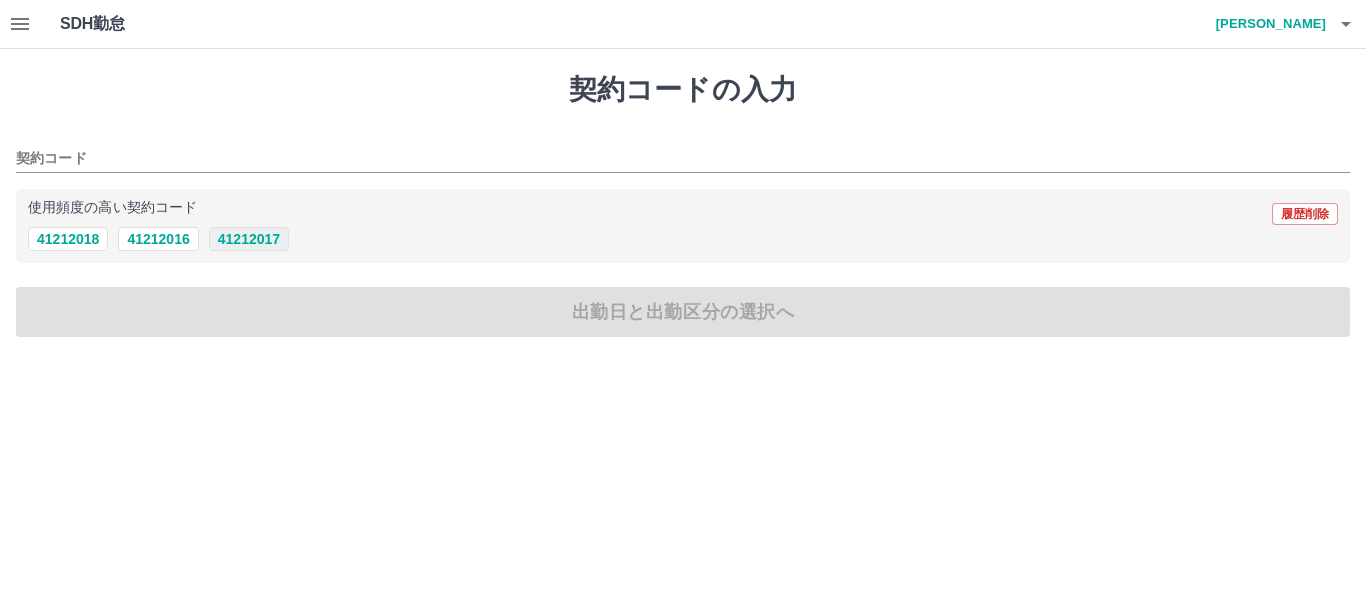 click on "41212017" at bounding box center (249, 239) 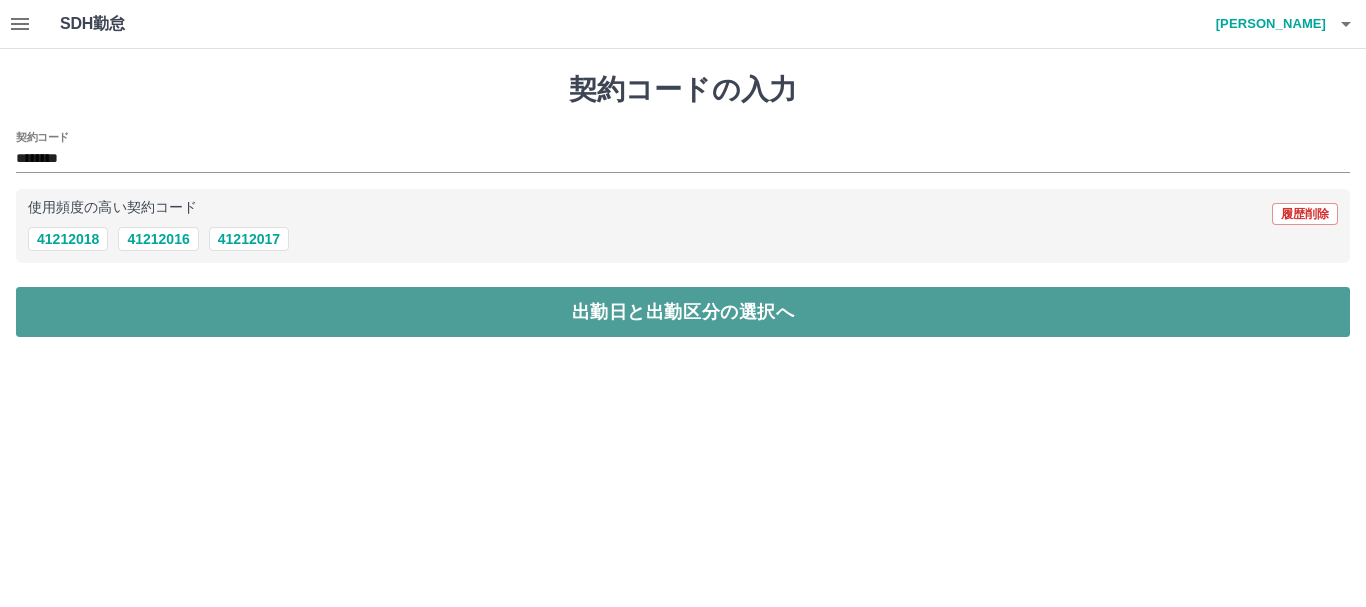 click on "出勤日と出勤区分の選択へ" at bounding box center (683, 312) 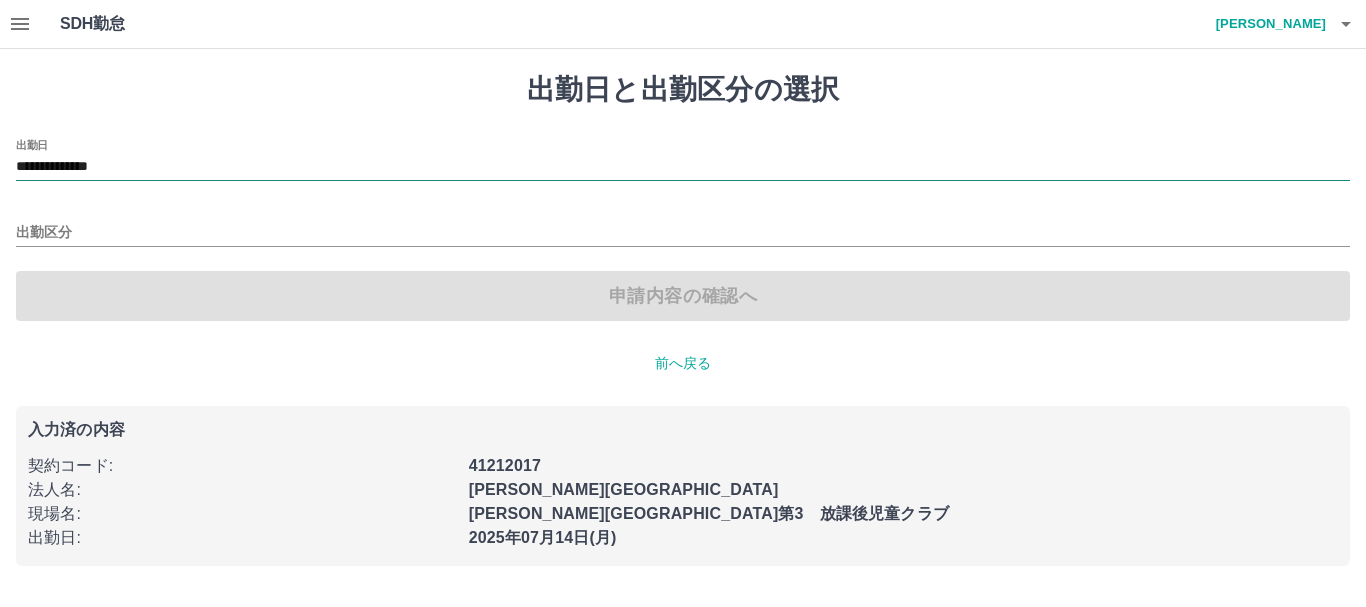 click on "**********" at bounding box center [683, 167] 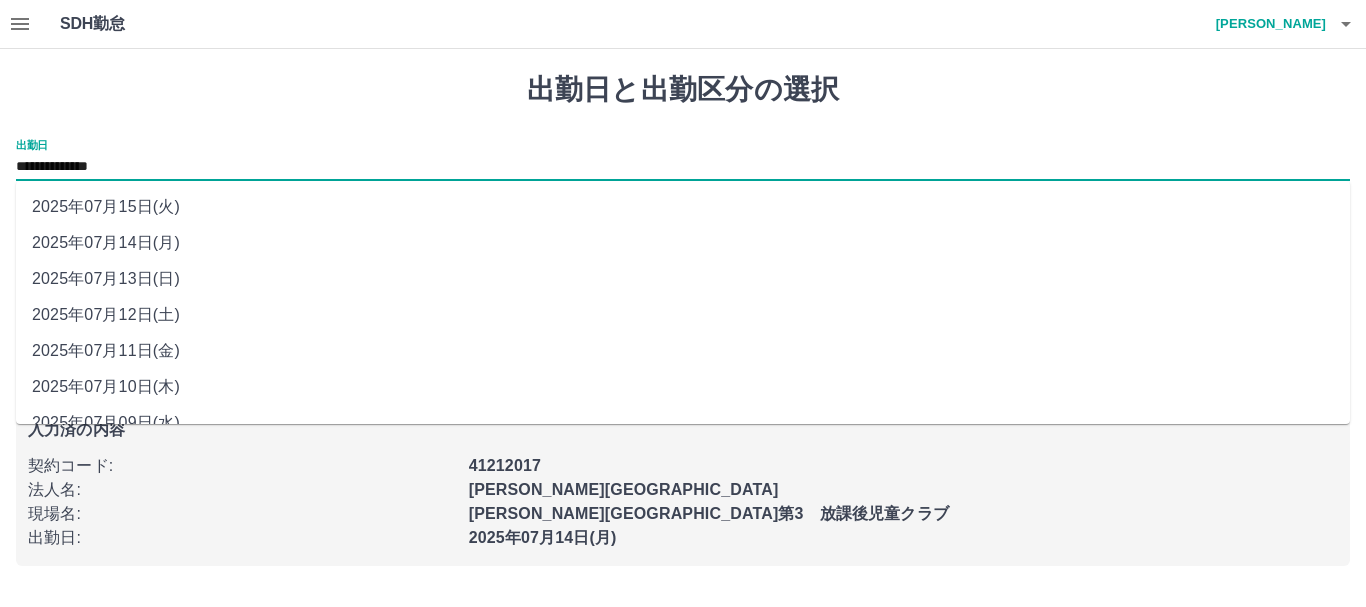 click on "2025年07月13日(日)" at bounding box center [683, 279] 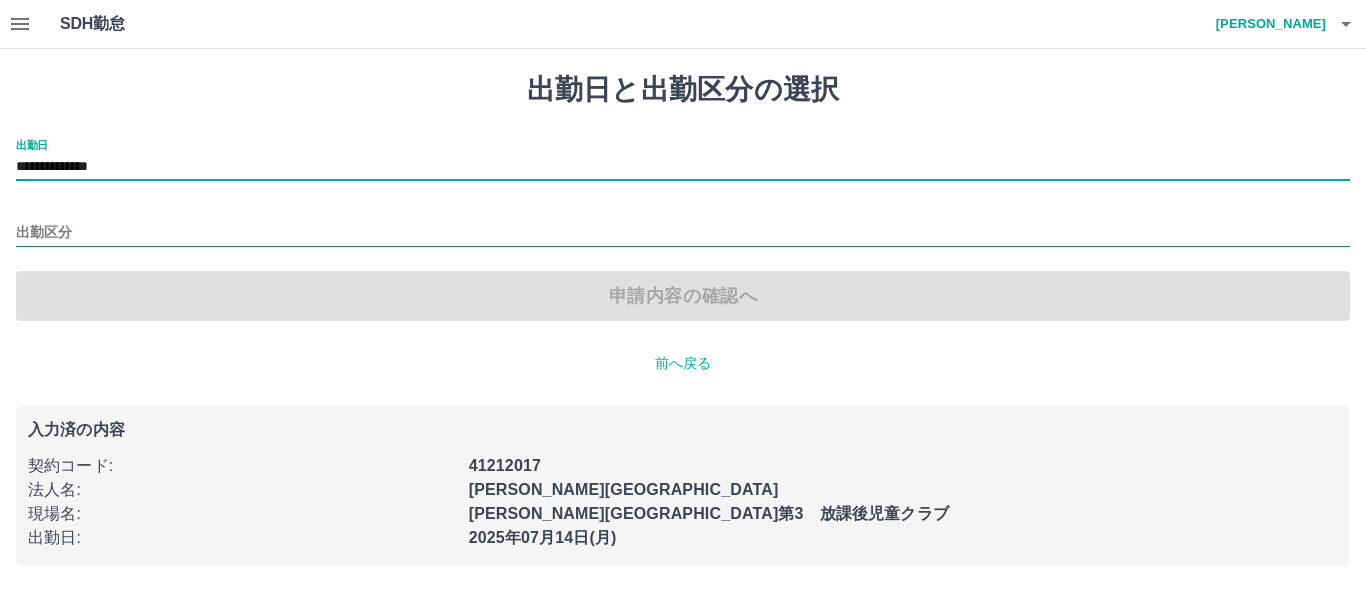 click on "出勤区分" at bounding box center (683, 233) 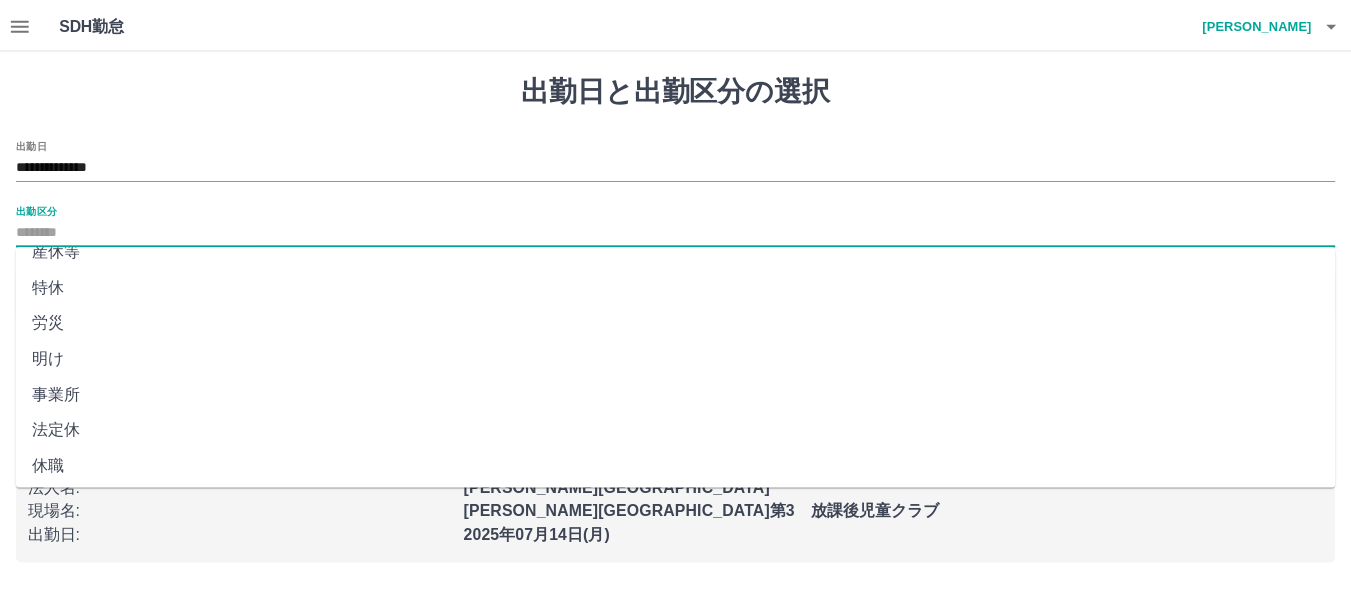 scroll, scrollTop: 421, scrollLeft: 0, axis: vertical 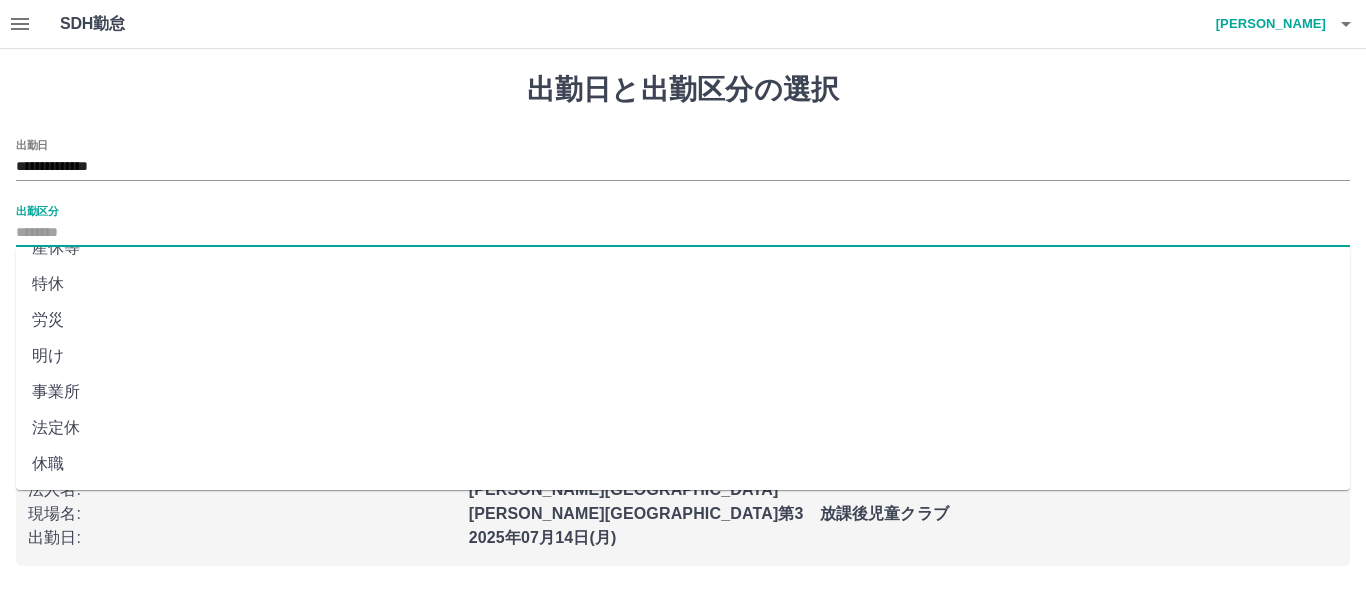 click on "法定休" at bounding box center [683, 428] 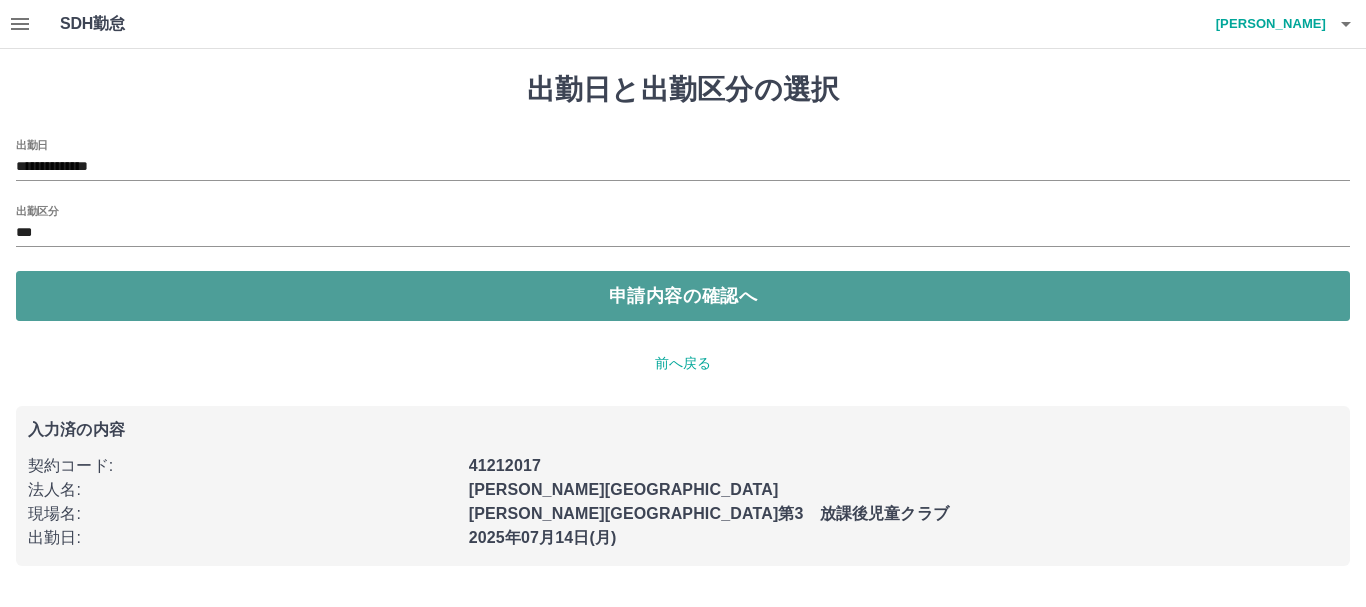 click on "申請内容の確認へ" at bounding box center [683, 296] 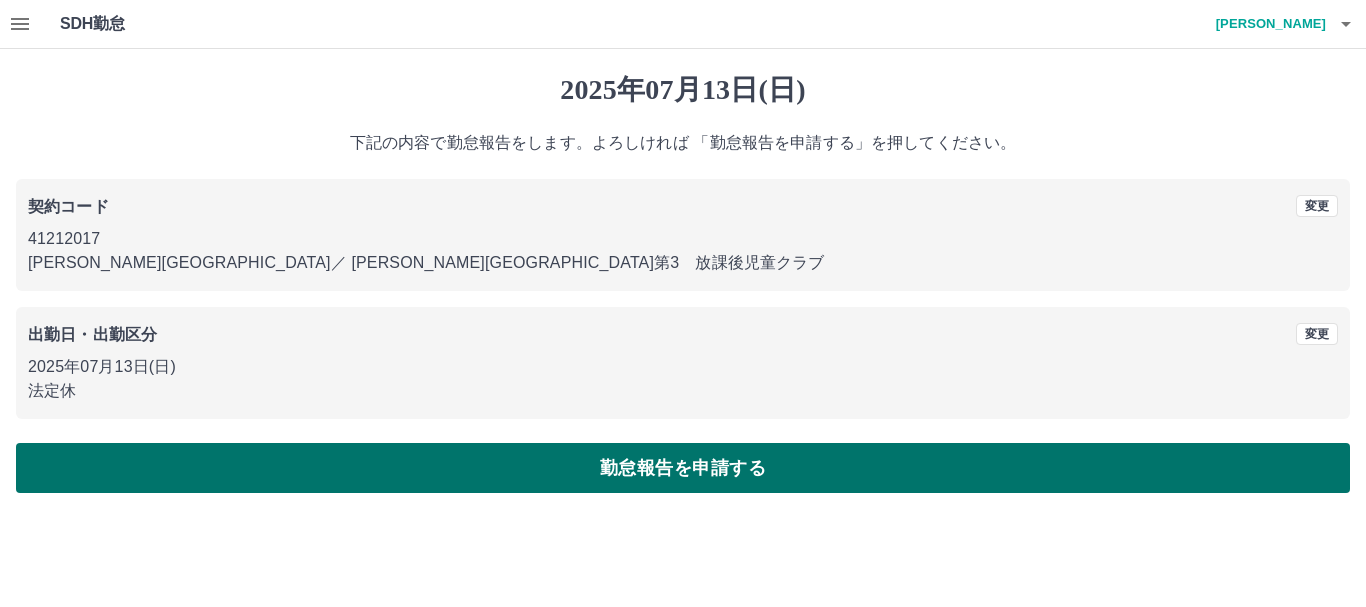 click on "勤怠報告を申請する" at bounding box center [683, 468] 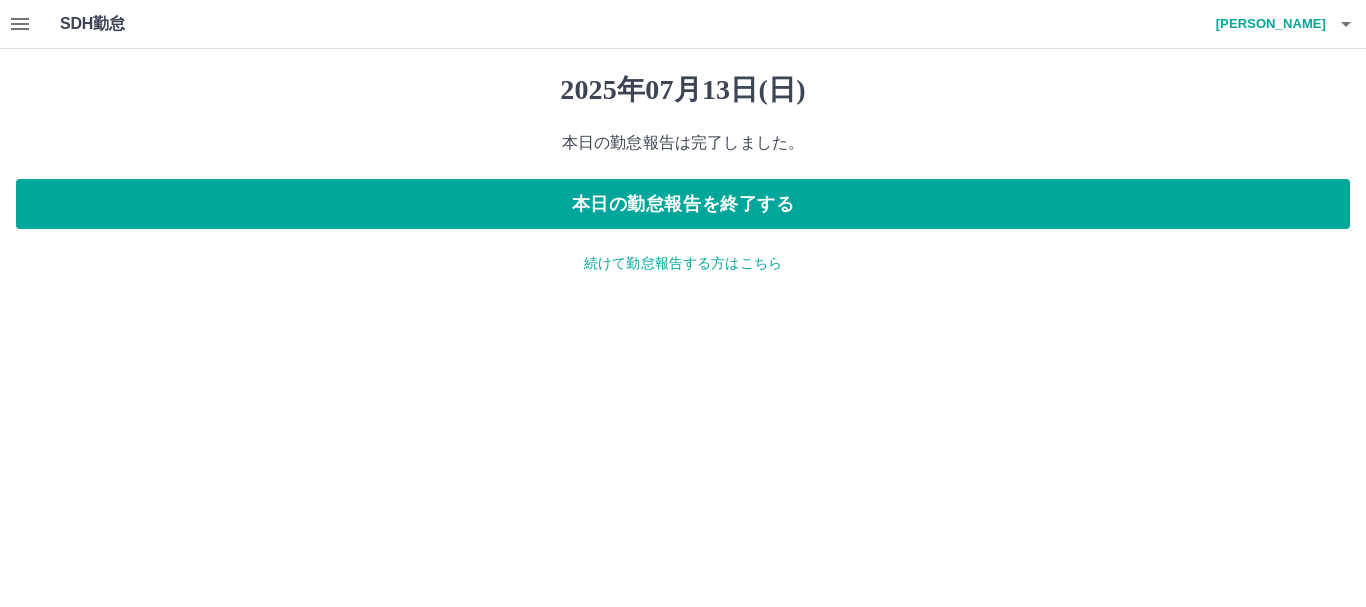 click on "続けて勤怠報告する方はこちら" at bounding box center (683, 263) 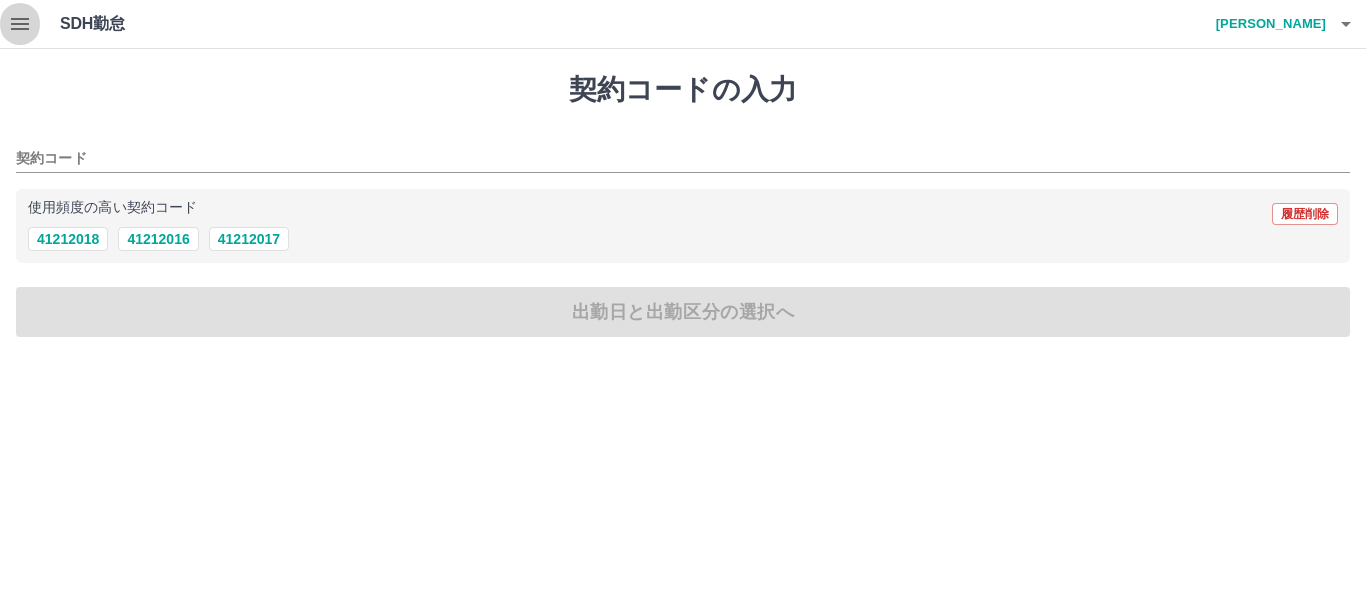 click 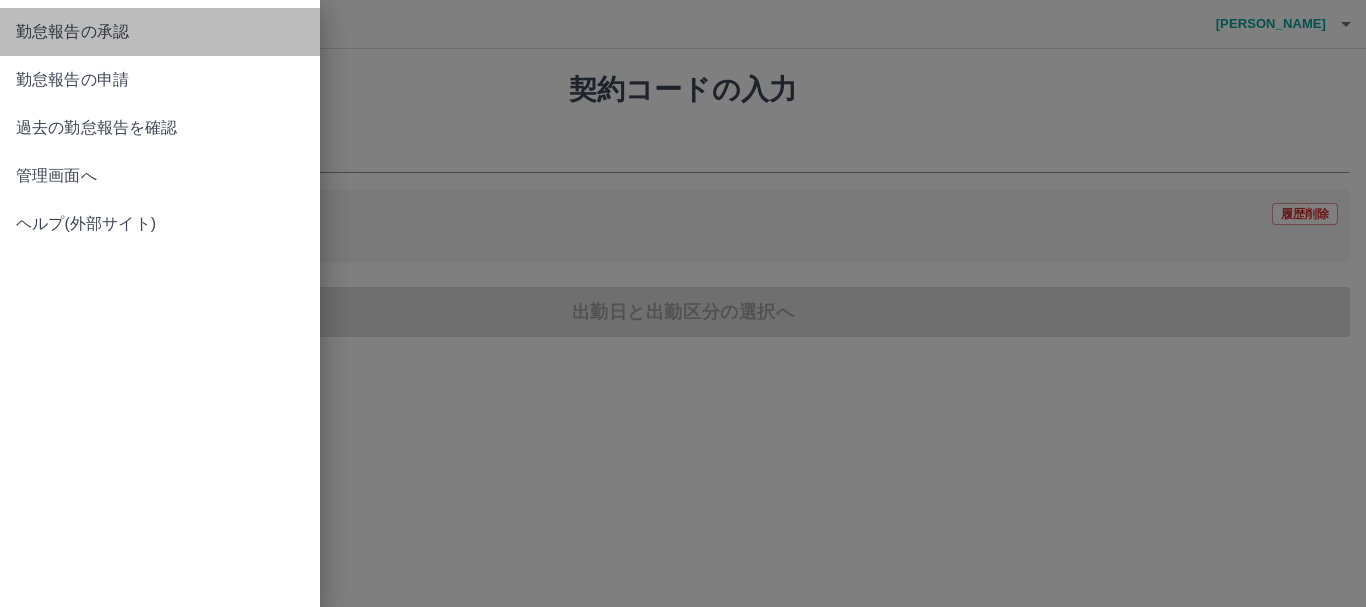click on "勤怠報告の承認" at bounding box center [160, 32] 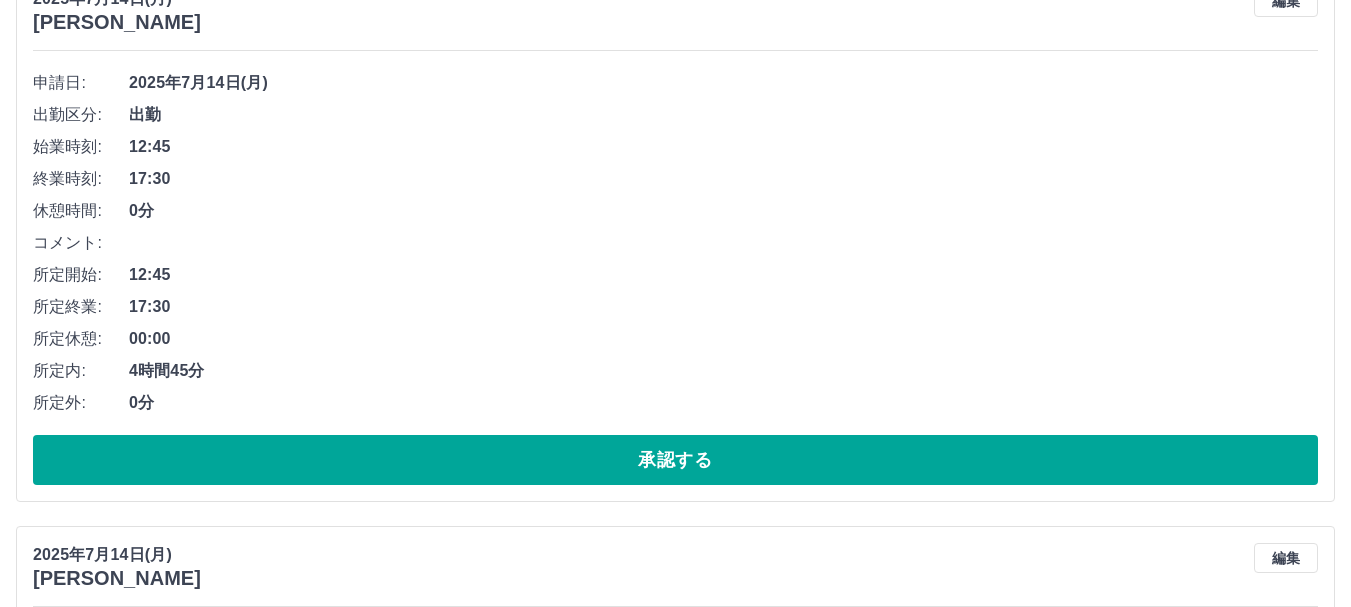 scroll, scrollTop: 300, scrollLeft: 0, axis: vertical 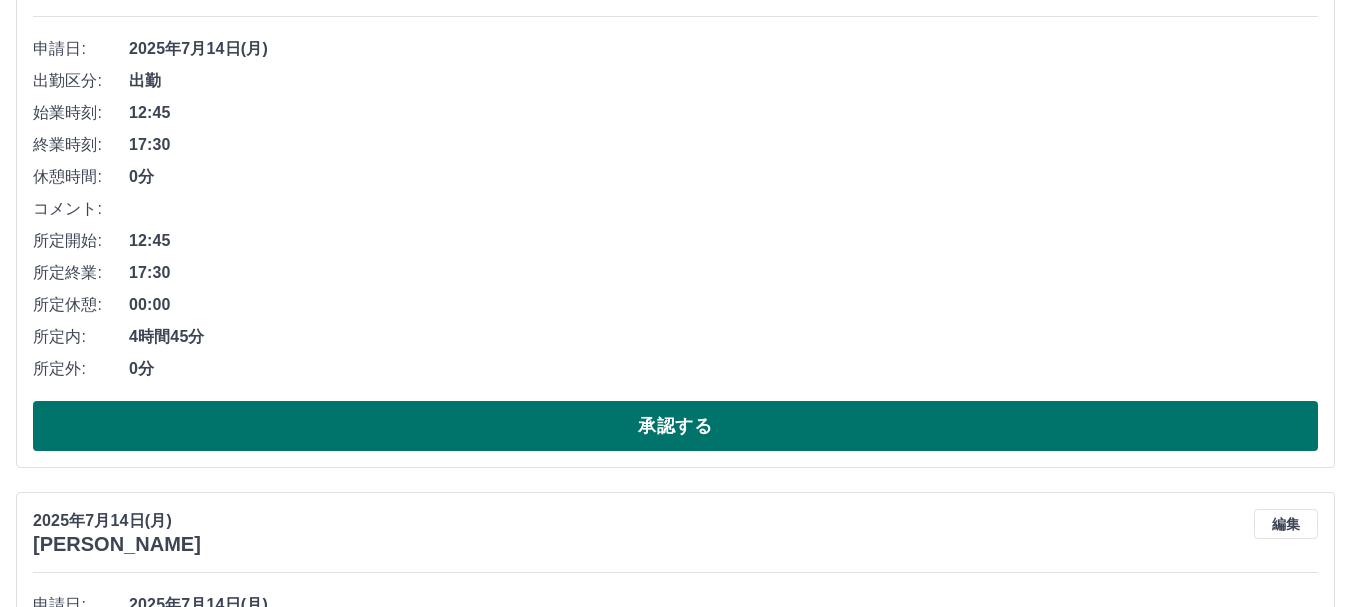 click on "承認する" at bounding box center (675, 426) 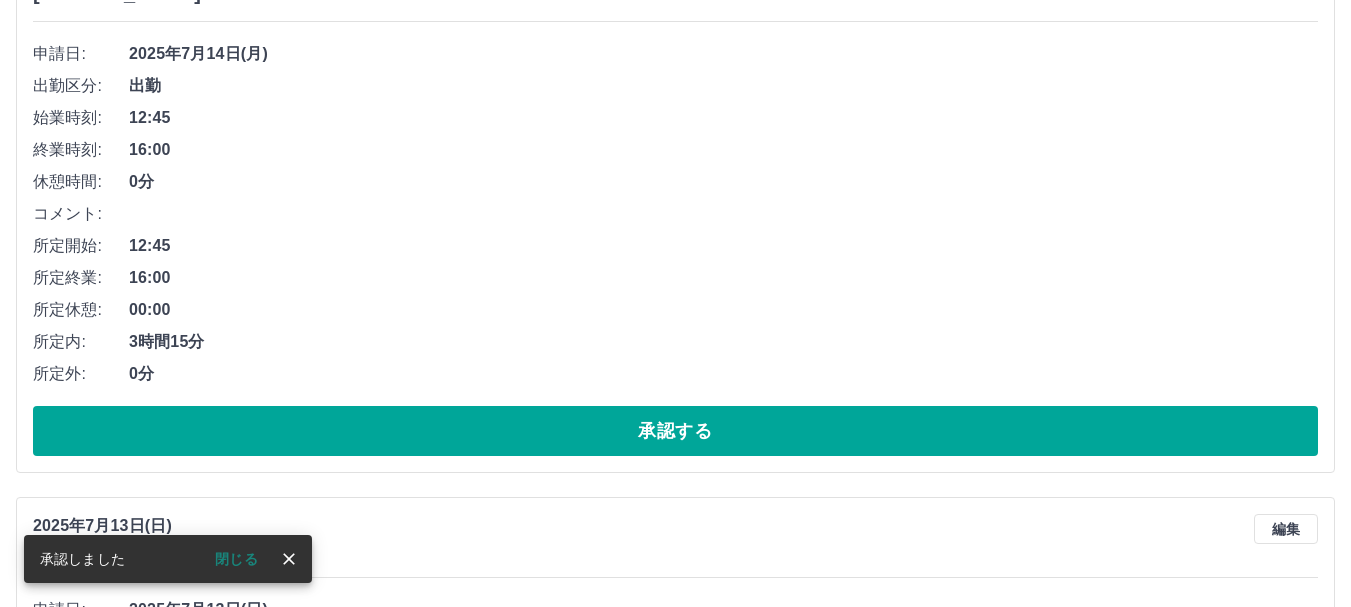 scroll, scrollTop: 300, scrollLeft: 0, axis: vertical 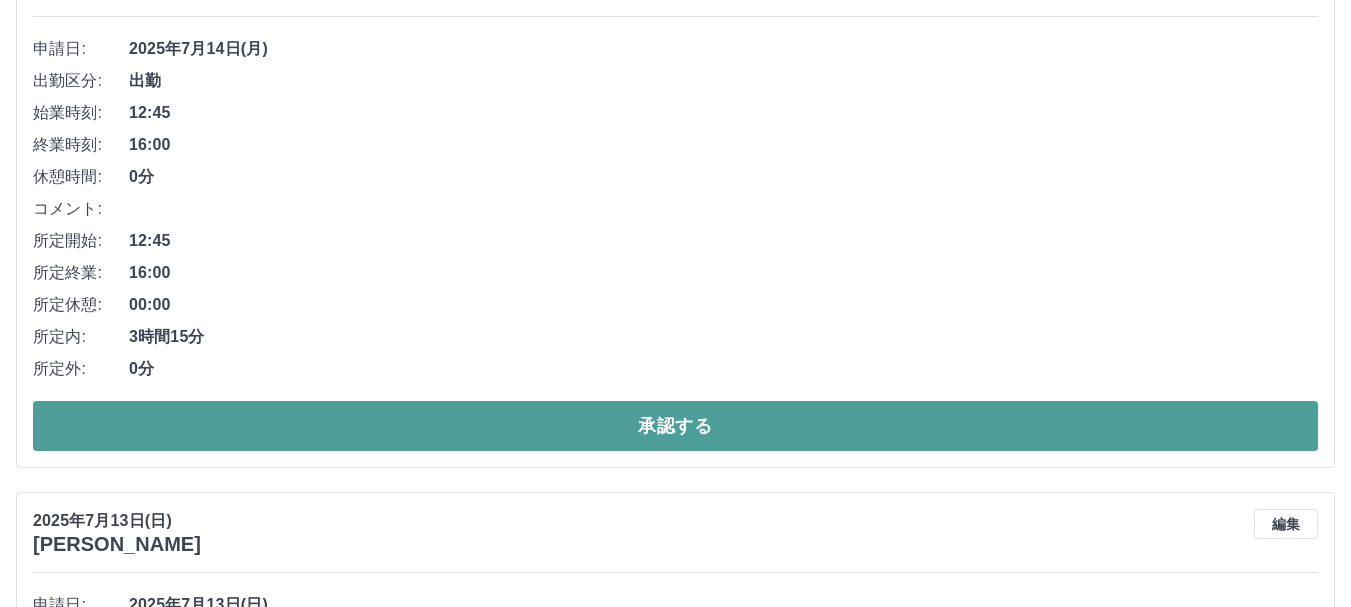 click on "承認する" at bounding box center (675, 426) 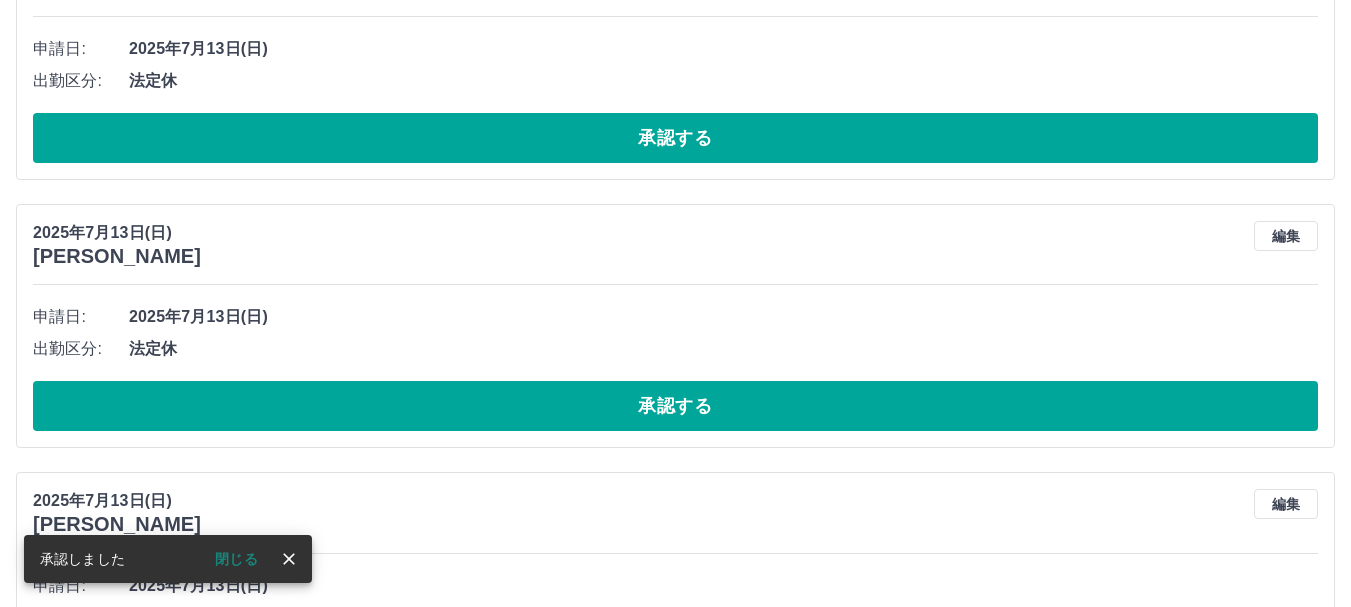 scroll, scrollTop: 0, scrollLeft: 0, axis: both 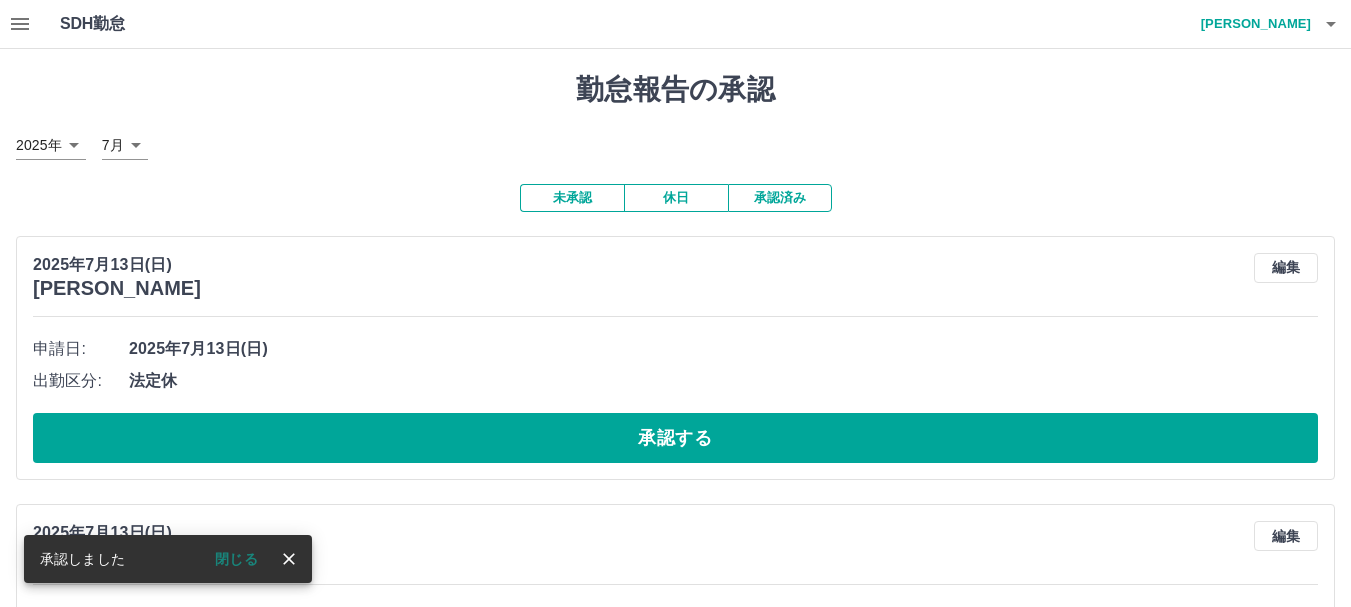 click on "承認する" at bounding box center [675, 438] 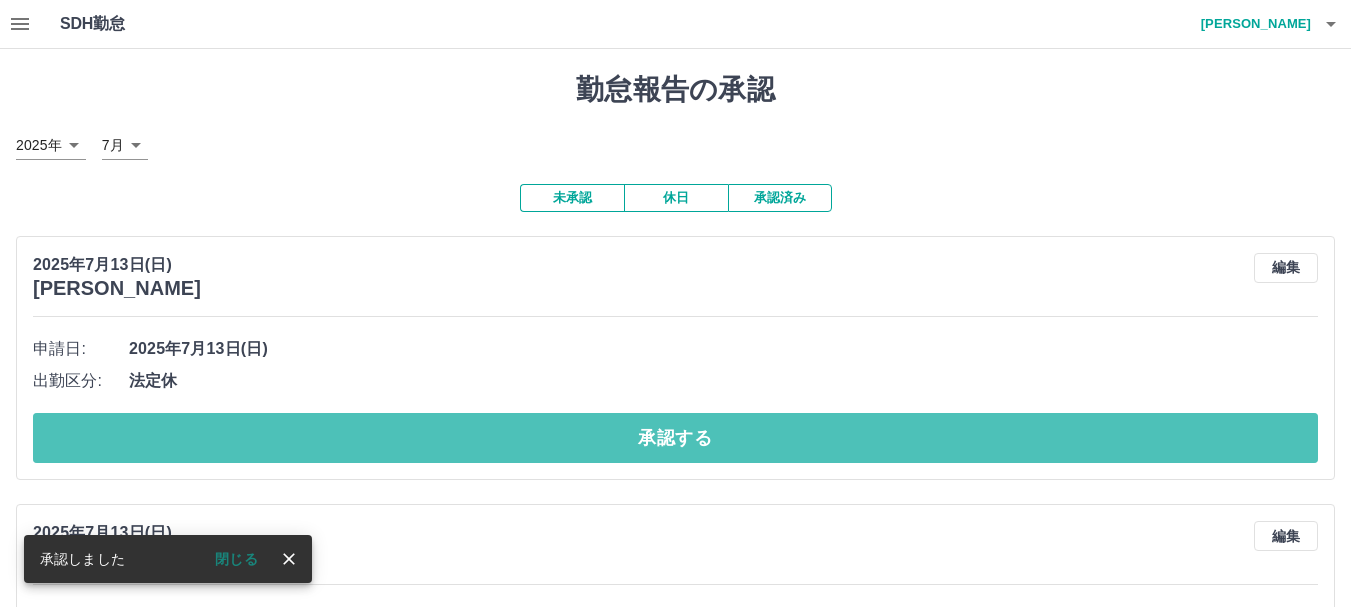 click on "承認する" at bounding box center (675, 438) 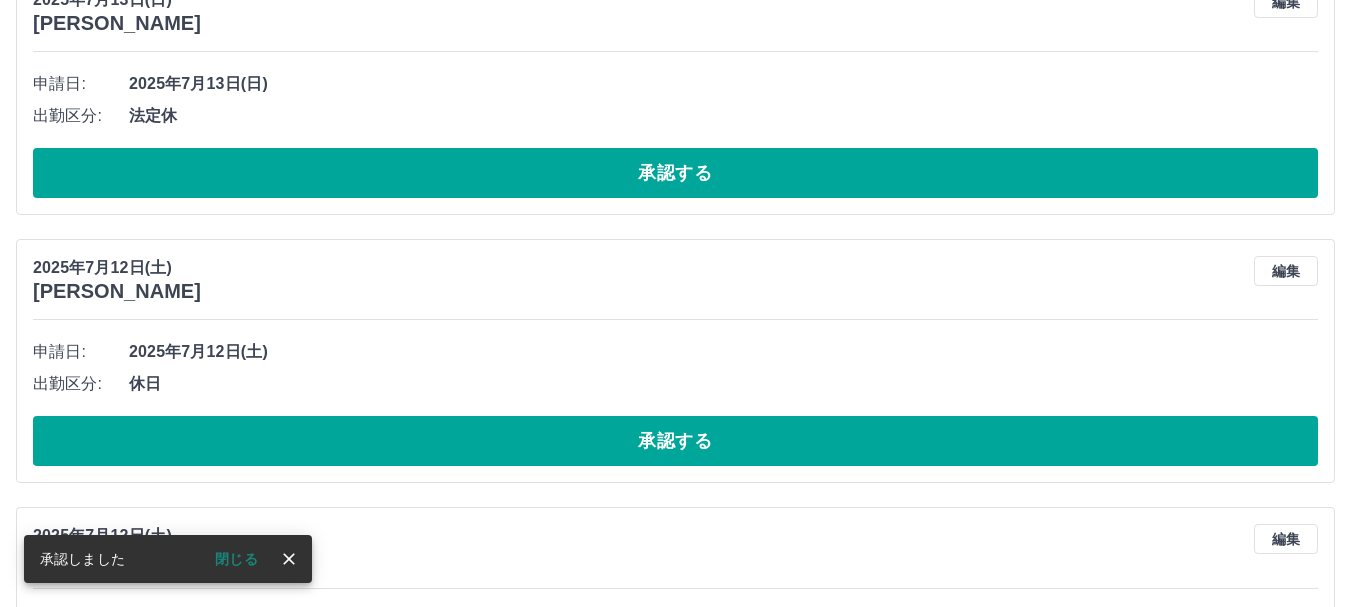 scroll, scrollTop: 300, scrollLeft: 0, axis: vertical 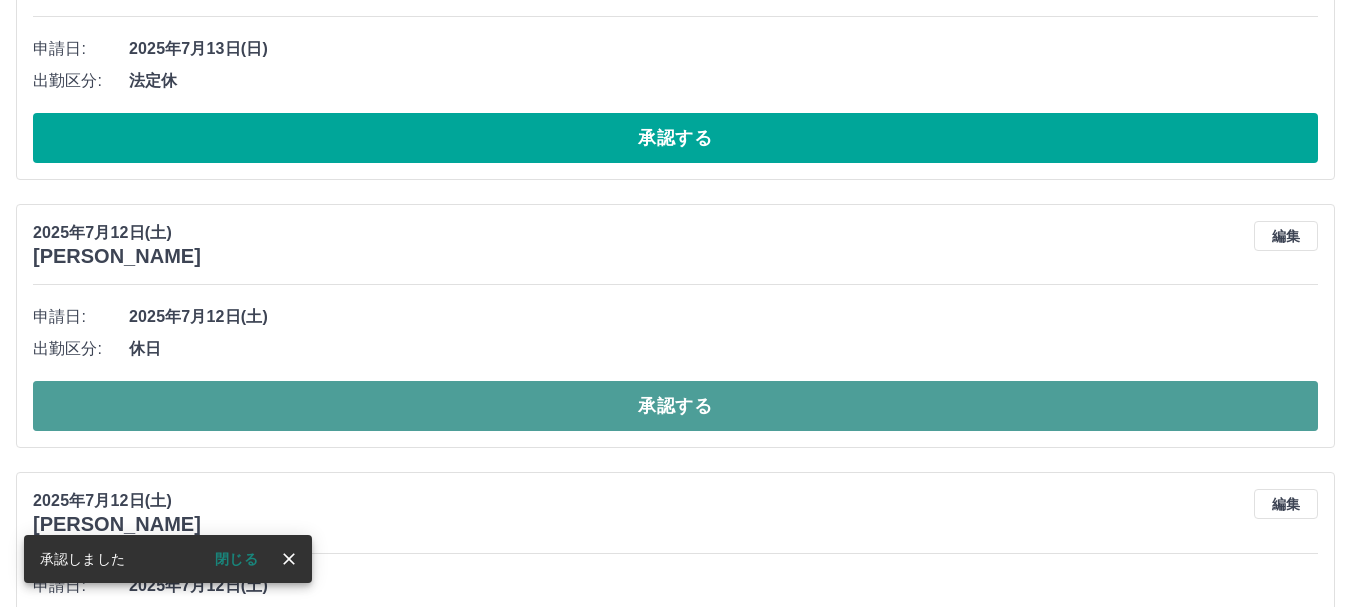 click on "承認する" at bounding box center (675, 406) 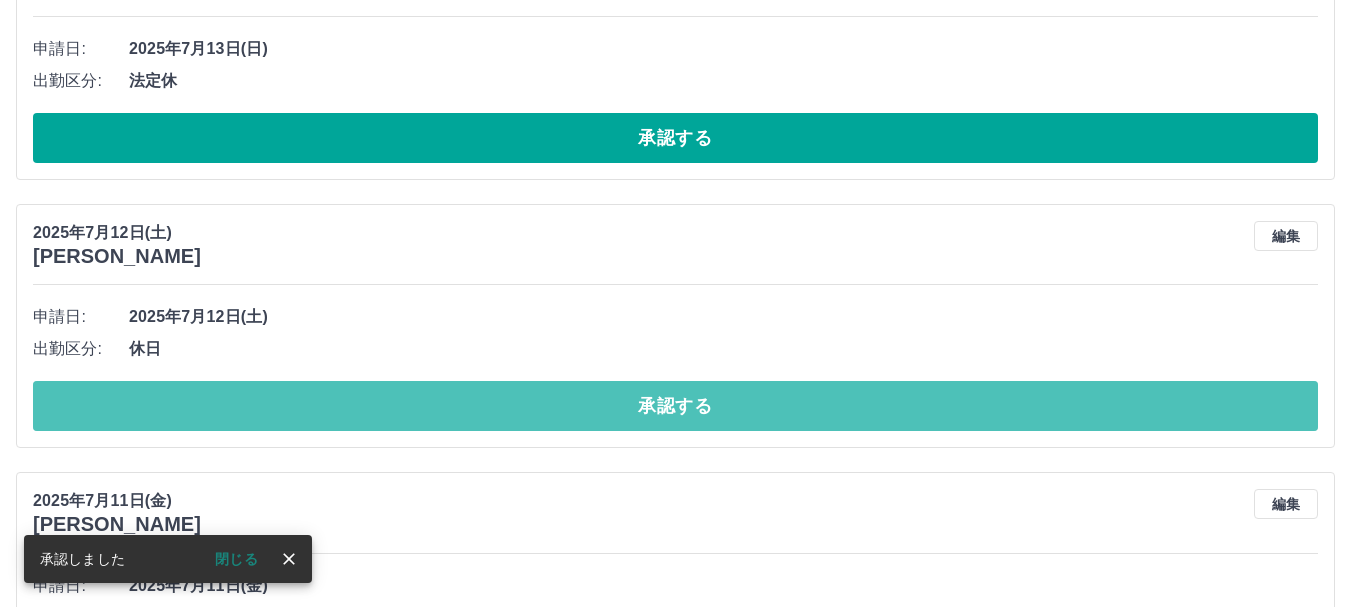 click on "承認する" at bounding box center (675, 406) 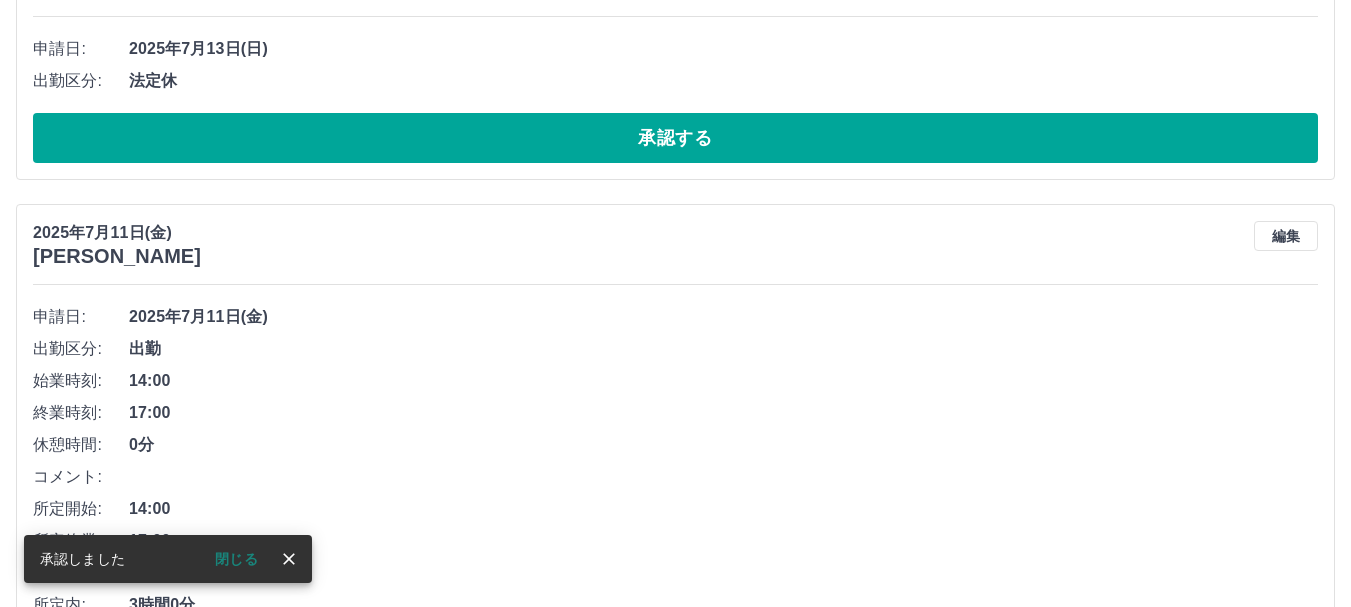 scroll, scrollTop: 500, scrollLeft: 0, axis: vertical 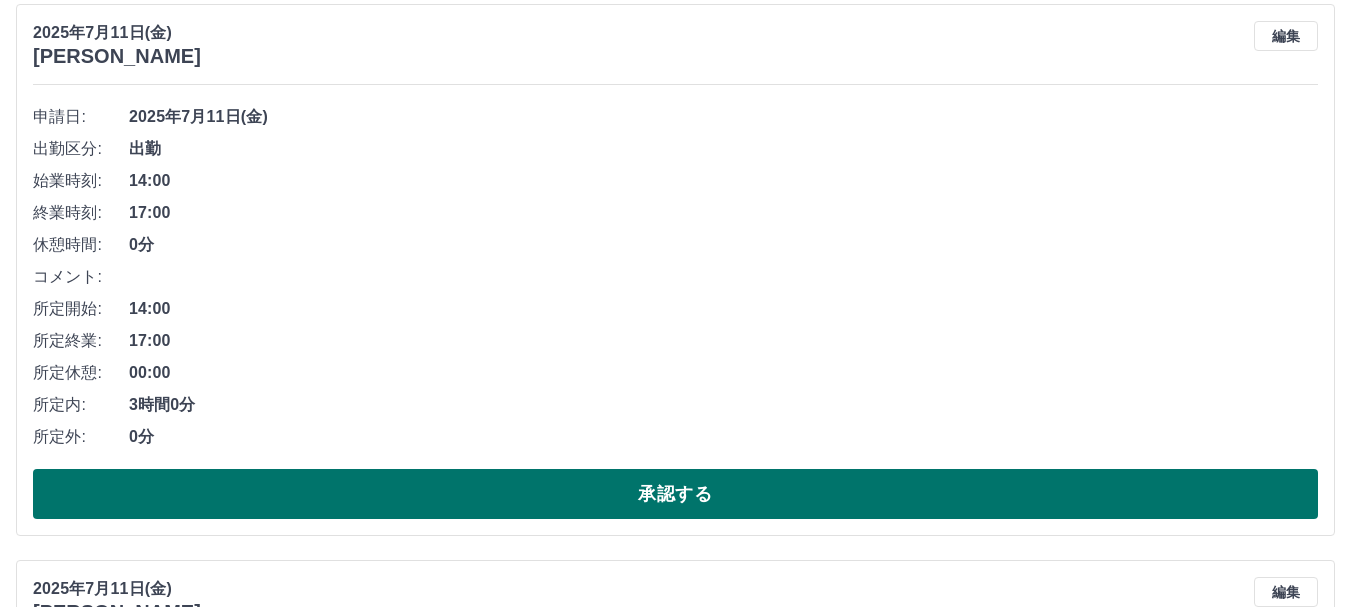 click on "承認する" at bounding box center [675, 494] 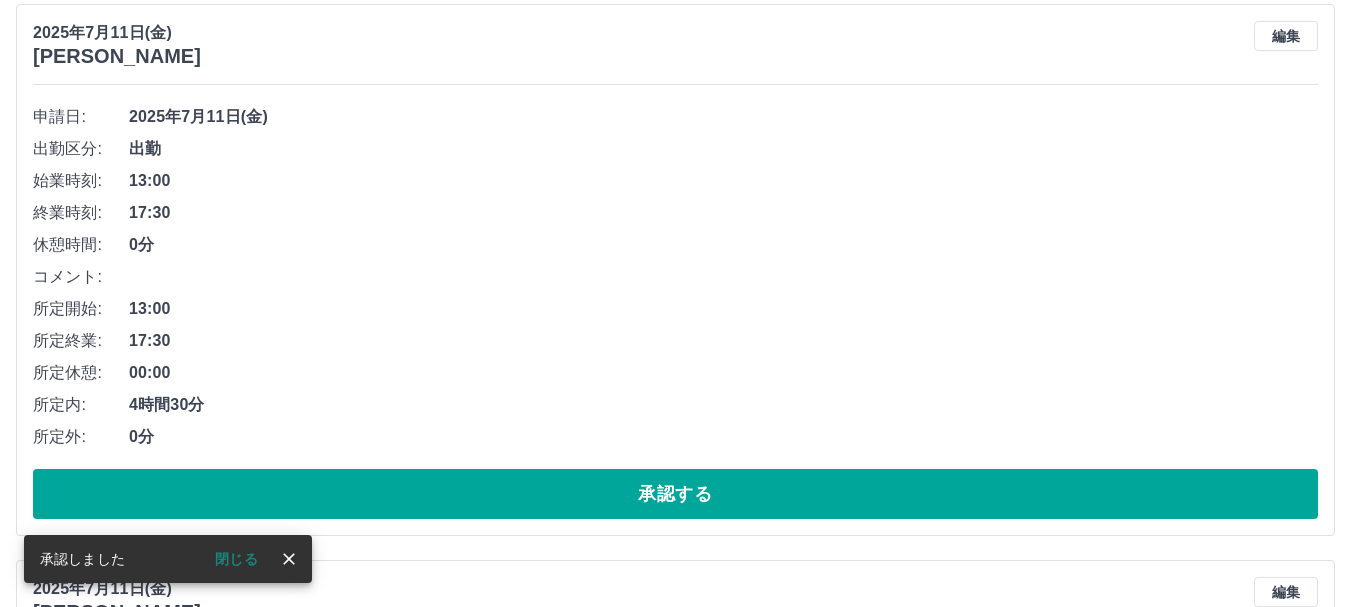 scroll, scrollTop: 600, scrollLeft: 0, axis: vertical 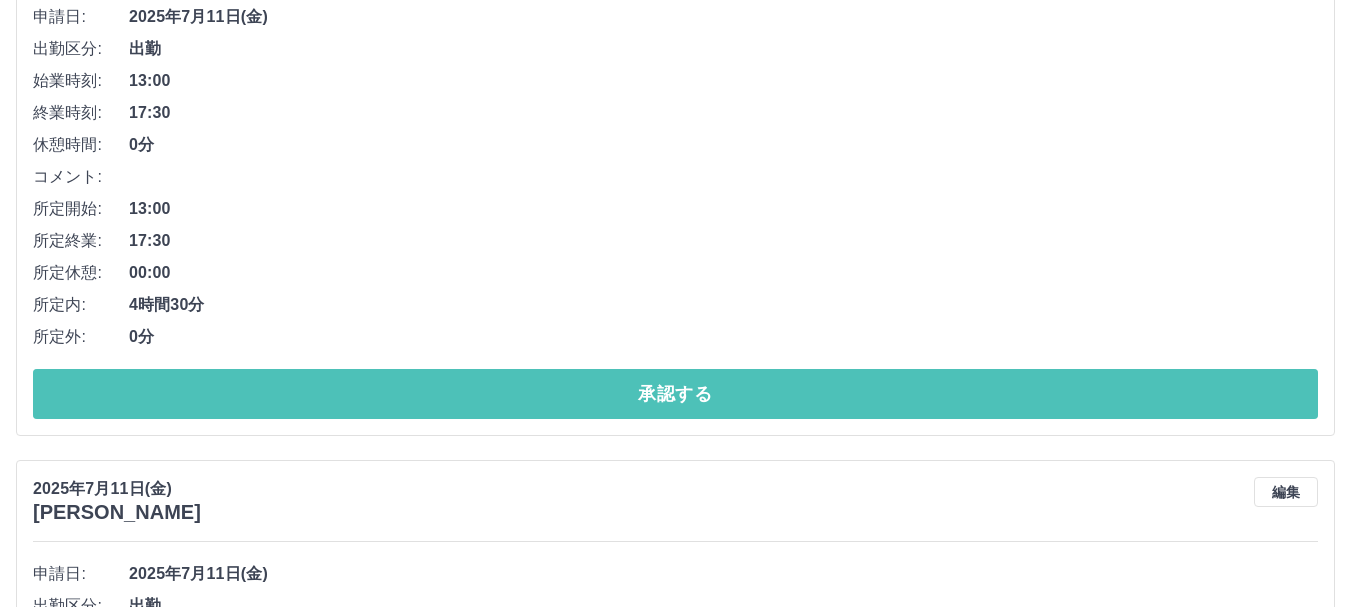 click on "承認する" at bounding box center [675, 394] 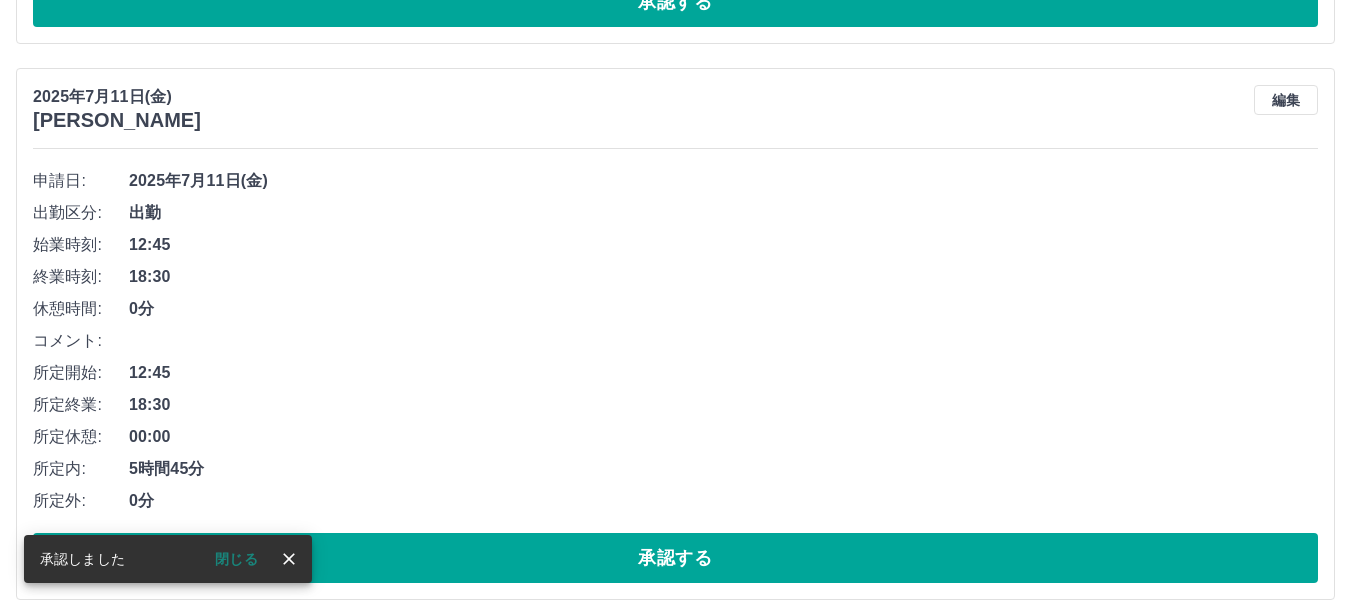 scroll, scrollTop: 444, scrollLeft: 0, axis: vertical 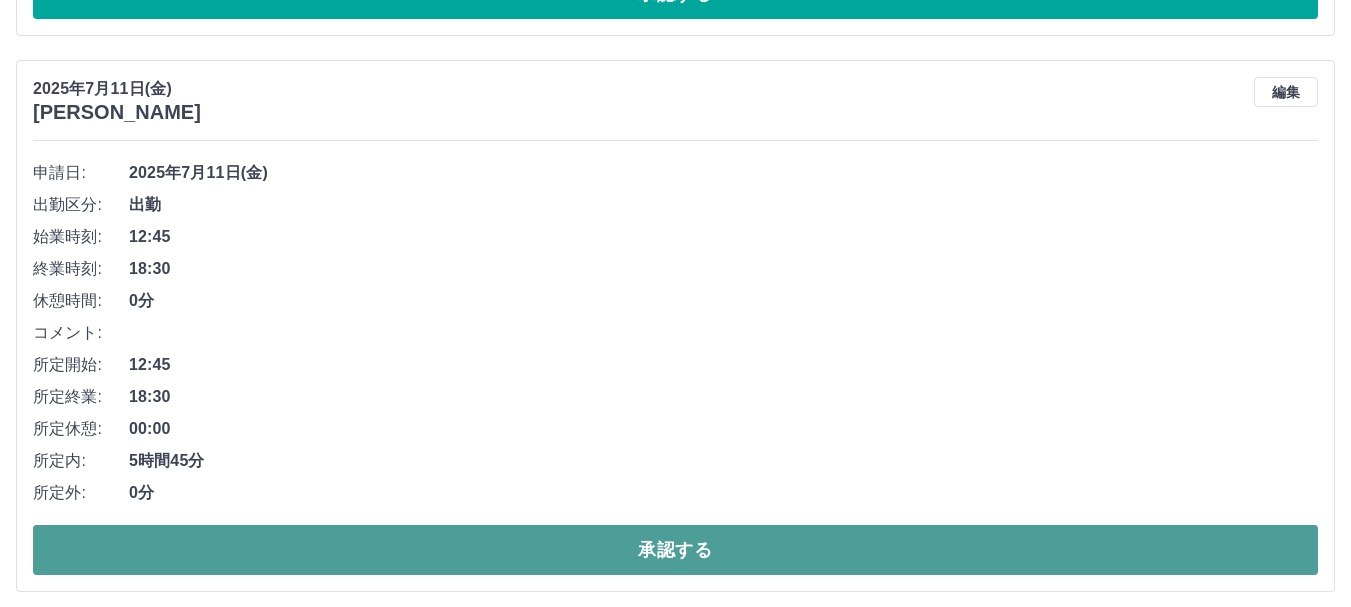 click on "承認する" at bounding box center [675, 550] 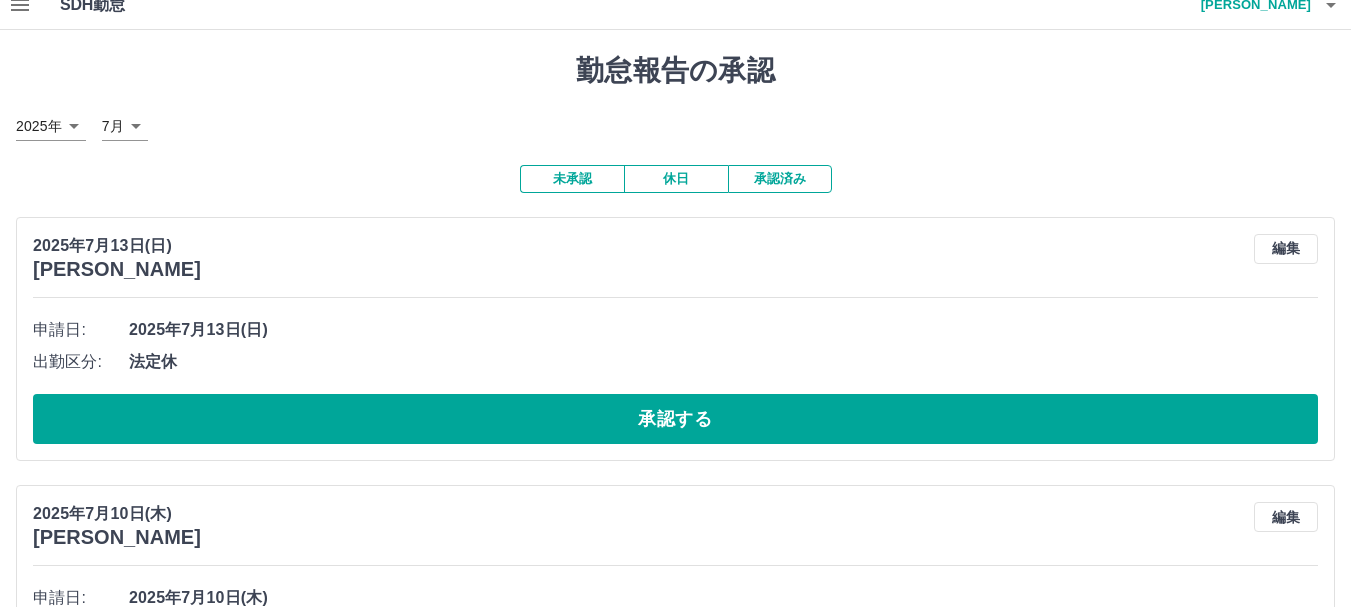 scroll, scrollTop: 0, scrollLeft: 0, axis: both 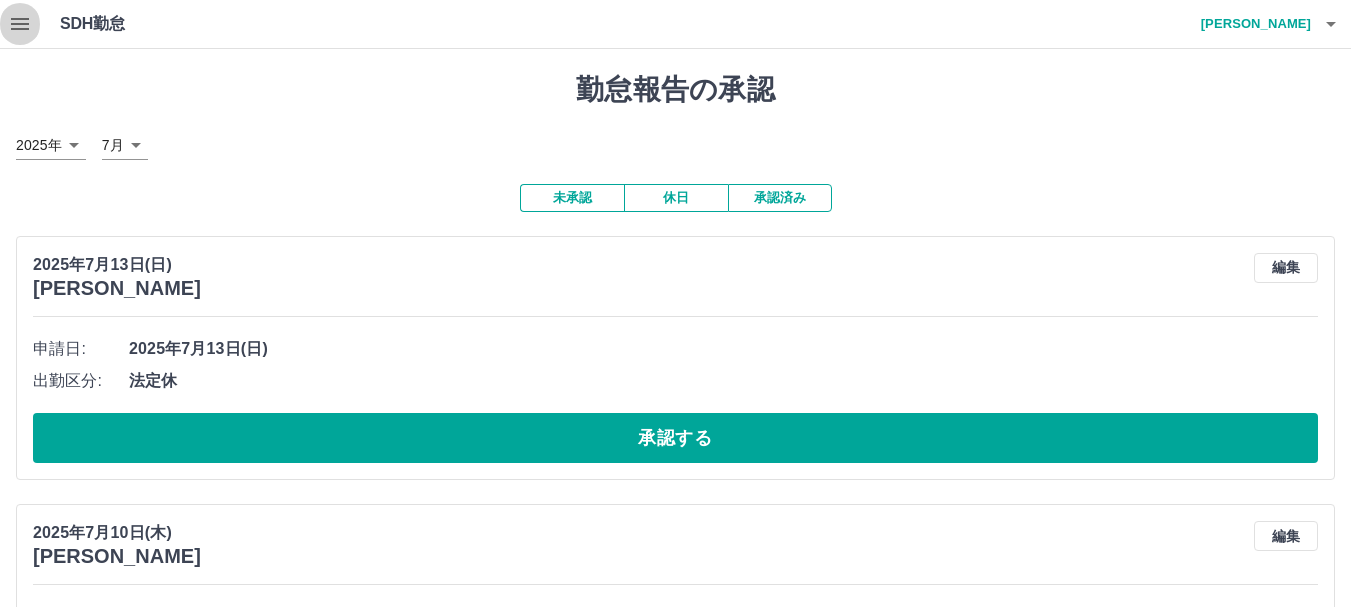 click 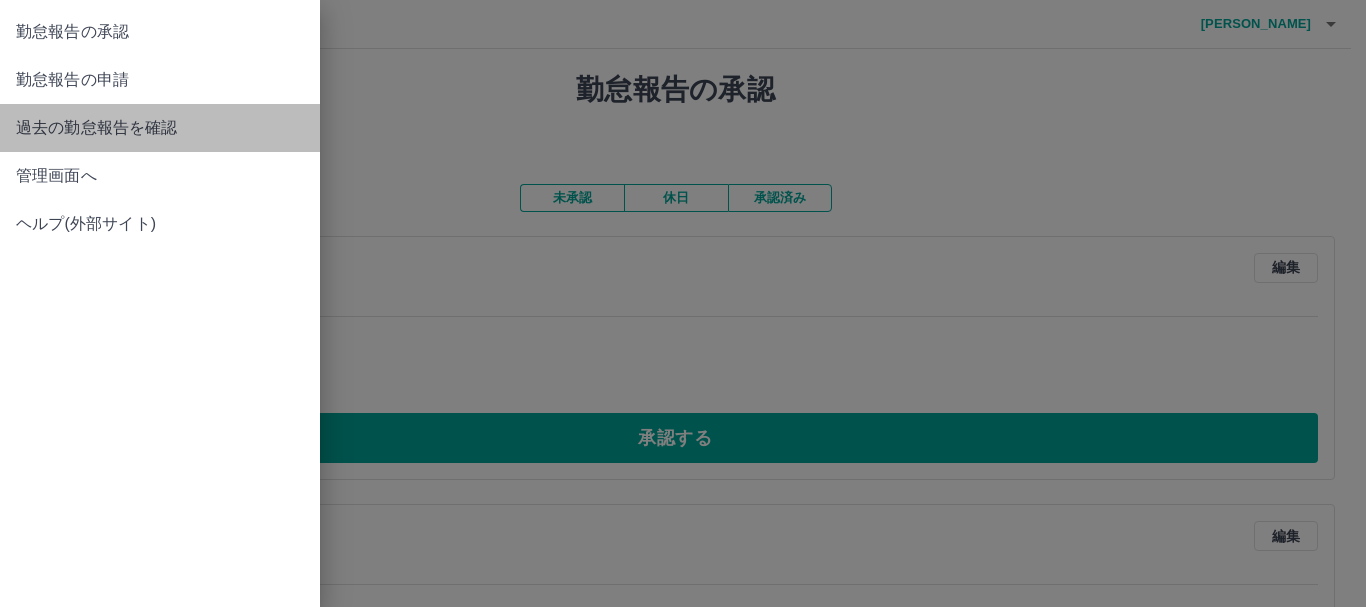 click on "過去の勤怠報告を確認" at bounding box center (160, 128) 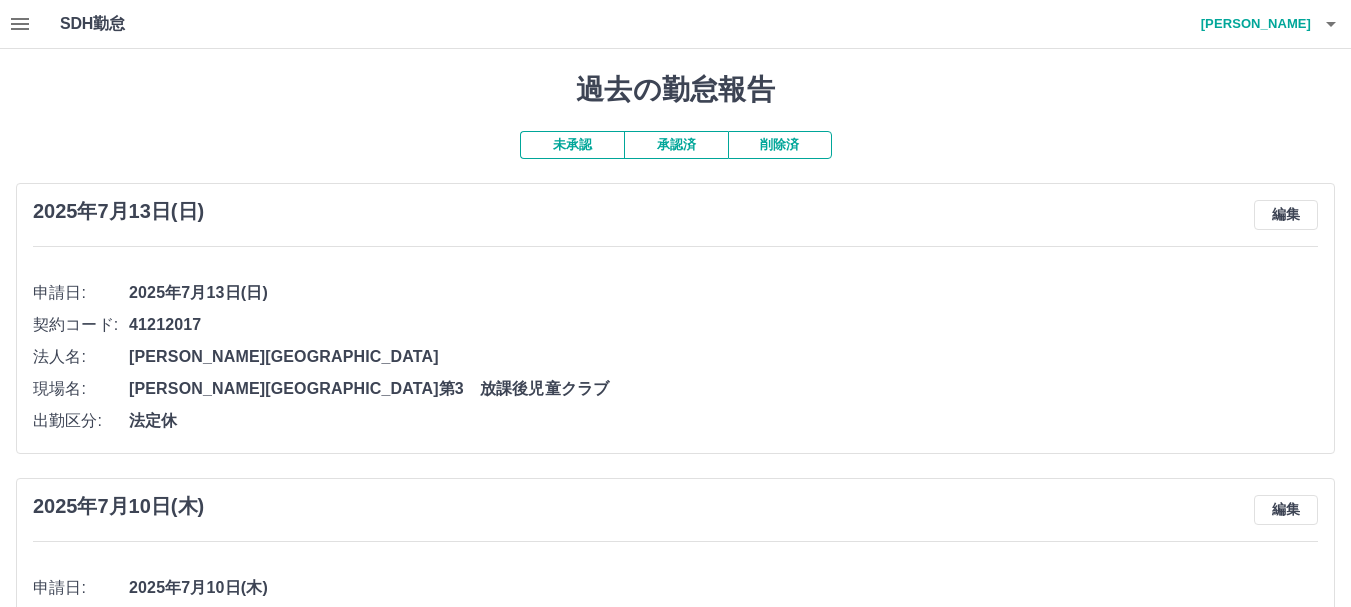 click on "承認済" at bounding box center (676, 145) 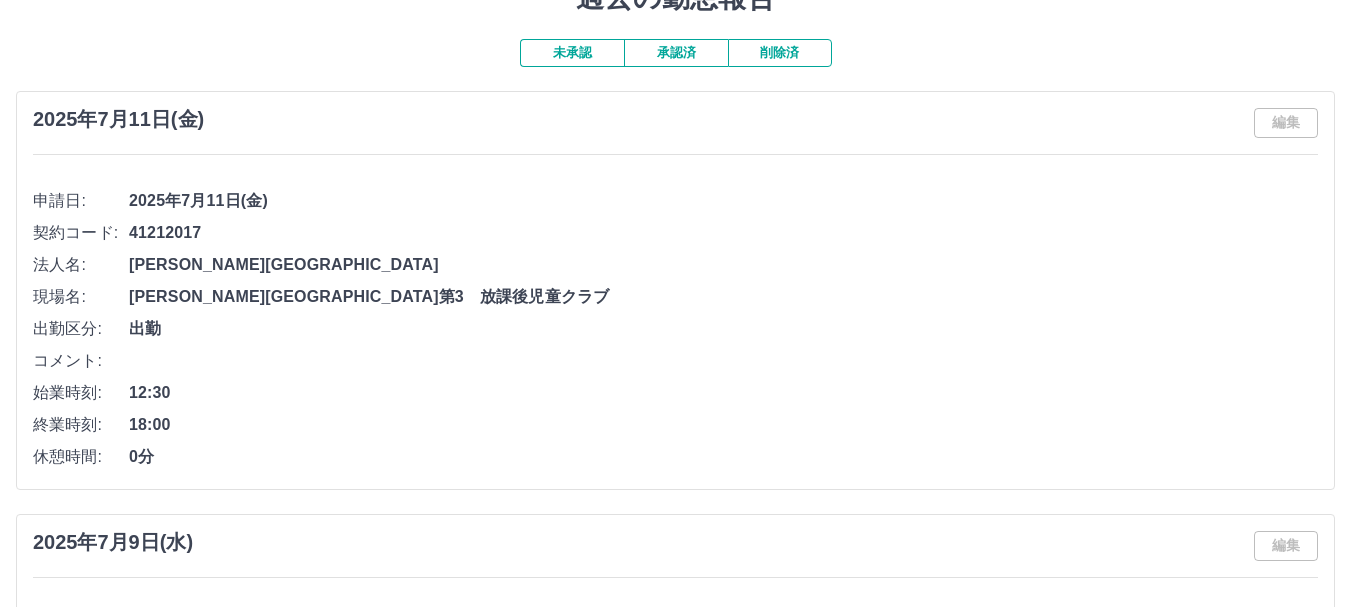 scroll, scrollTop: 0, scrollLeft: 0, axis: both 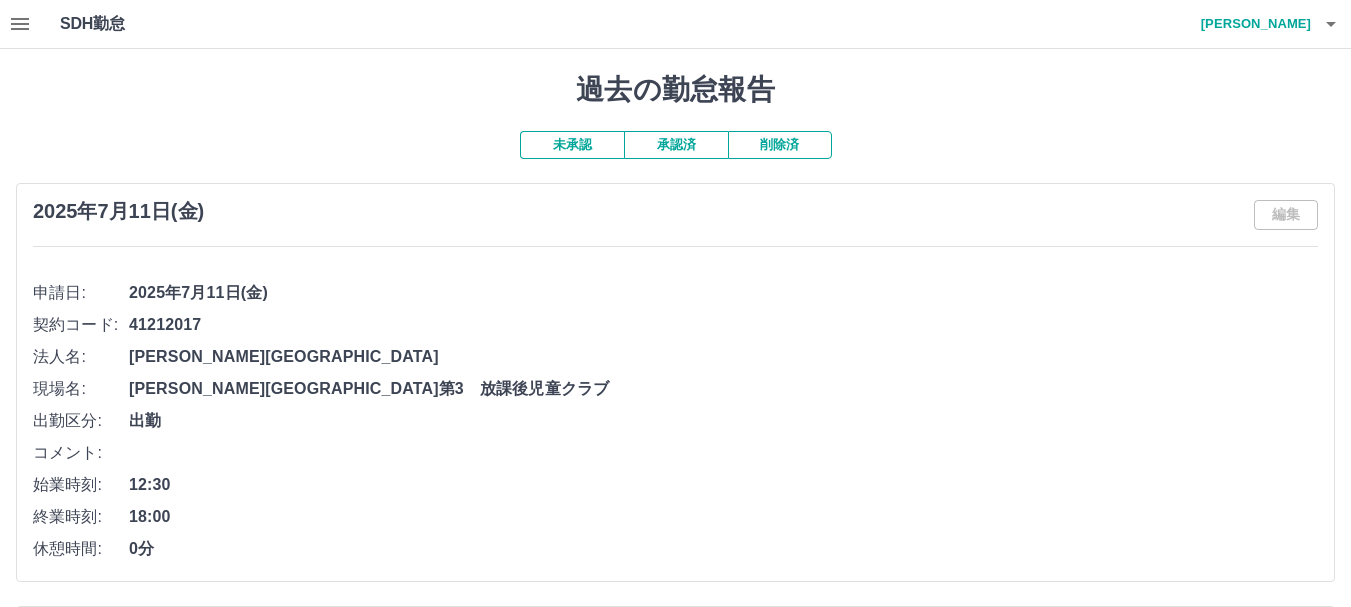 click on "未承認" at bounding box center [572, 145] 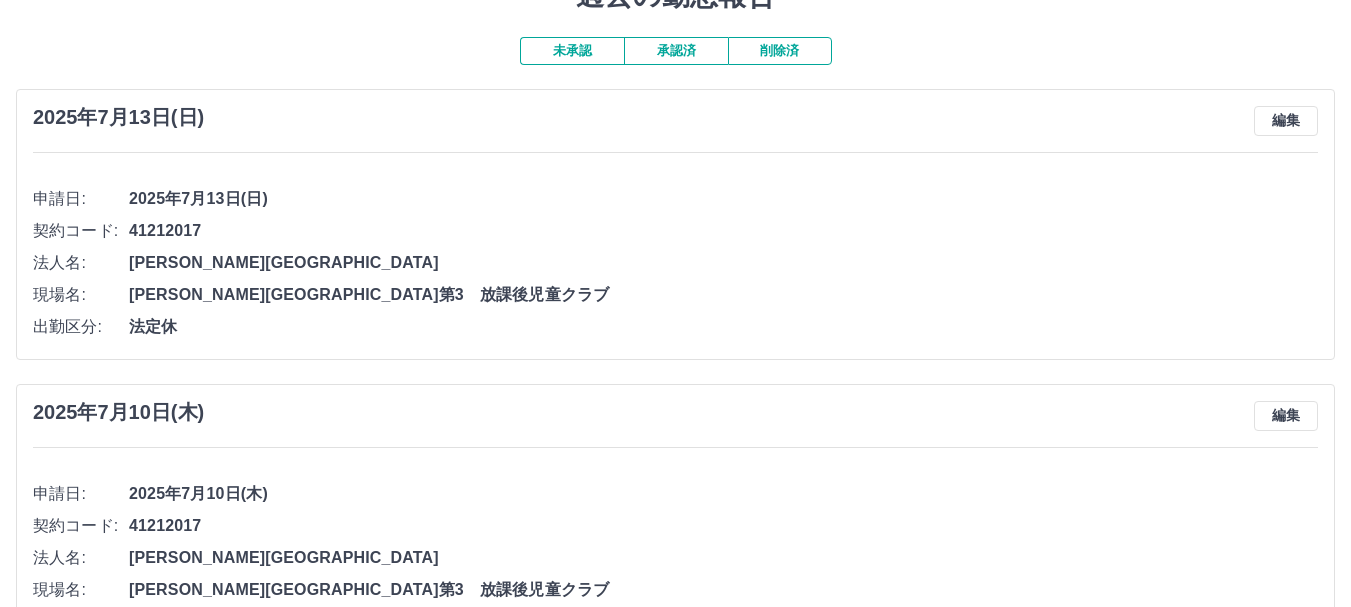 scroll, scrollTop: 0, scrollLeft: 0, axis: both 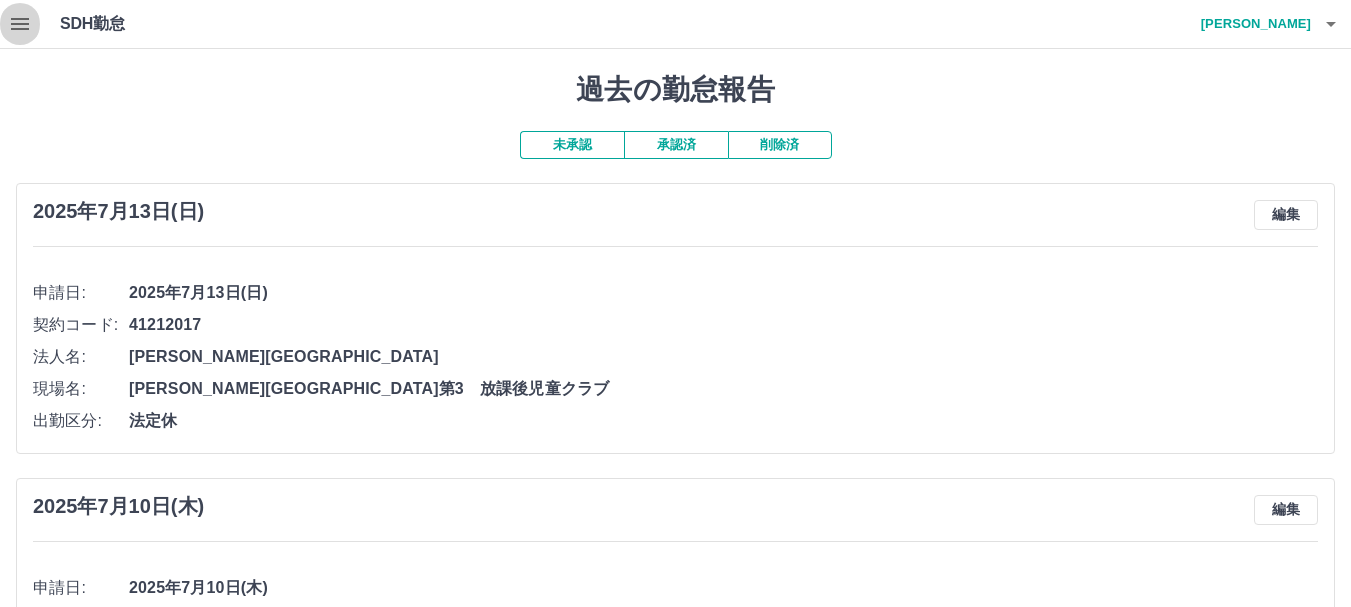 click 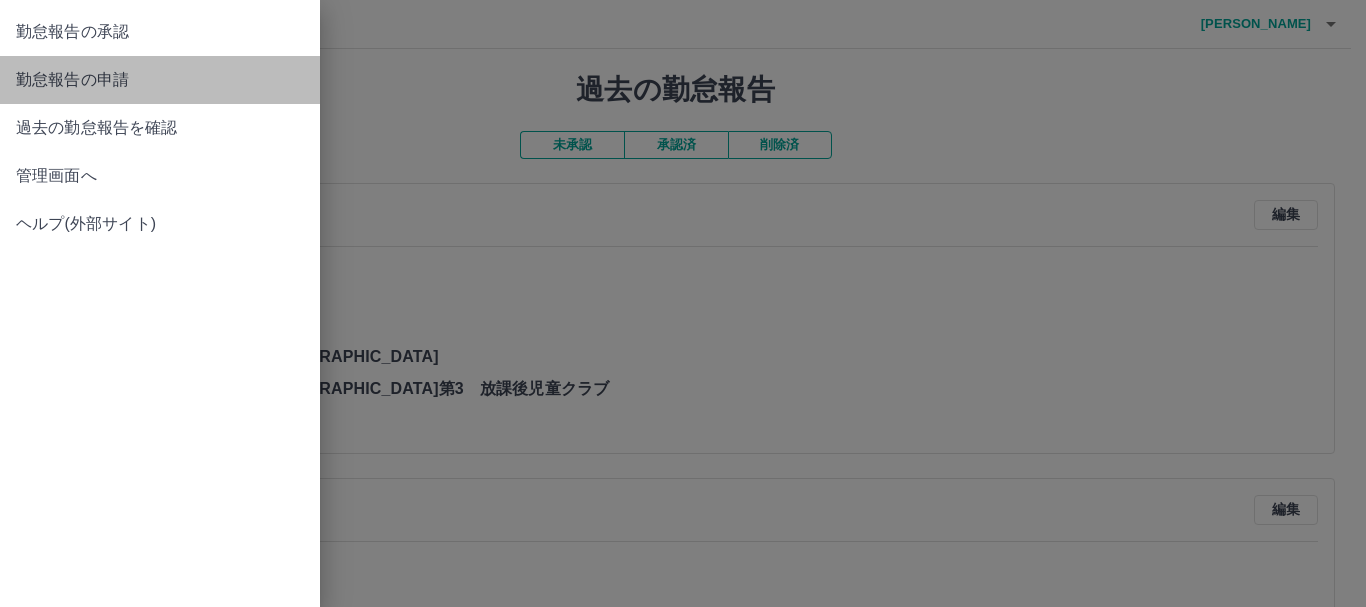 click on "勤怠報告の申請" at bounding box center (160, 80) 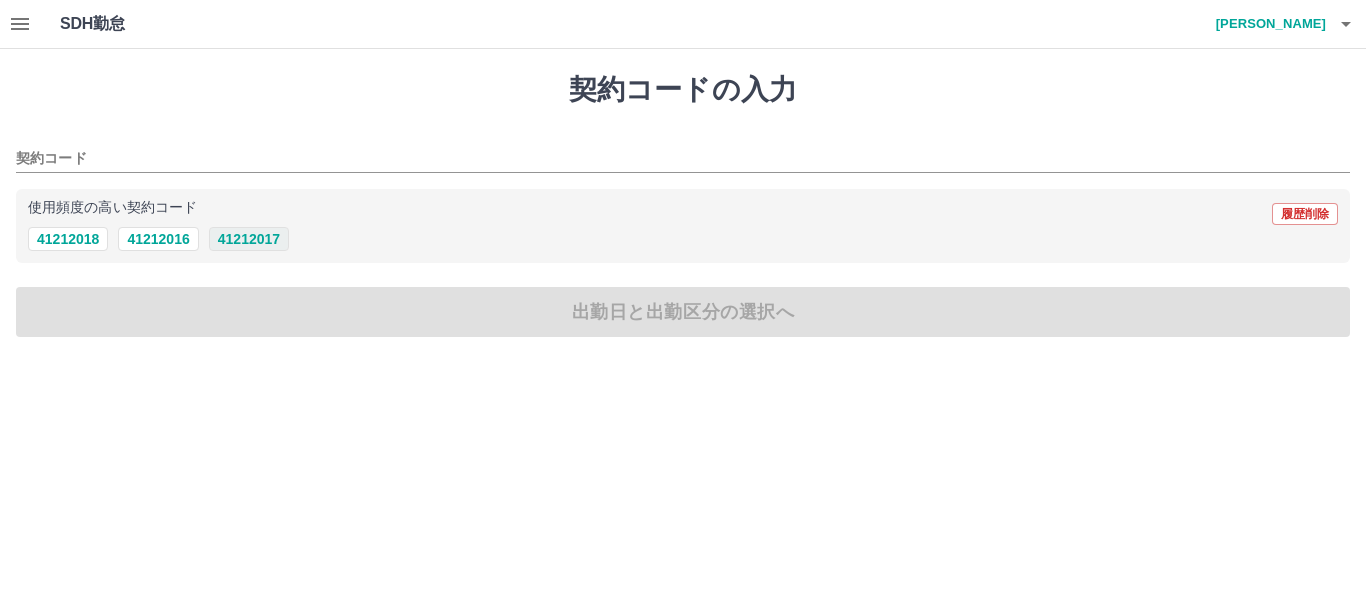 click on "41212017" at bounding box center [249, 239] 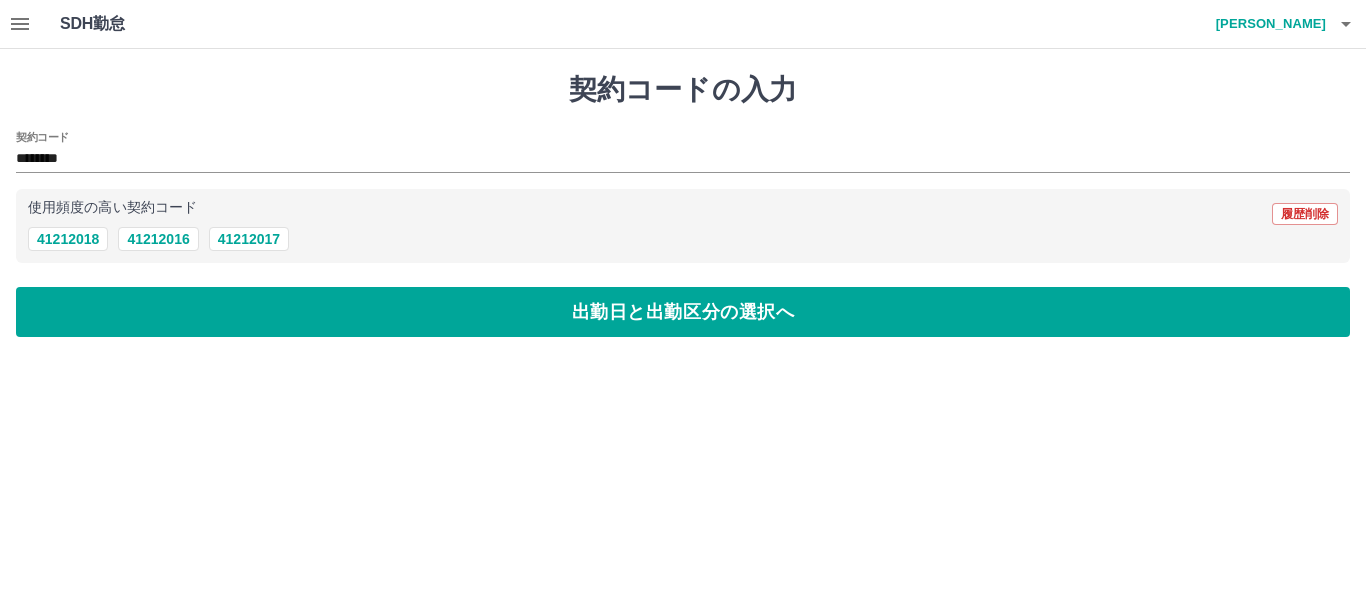 click on "契約コードの入力 契約コード ******** 使用頻度の高い契約コード 履歴削除 41212018 41212016 41212017 出勤日と出勤区分の選択へ" at bounding box center [683, 205] 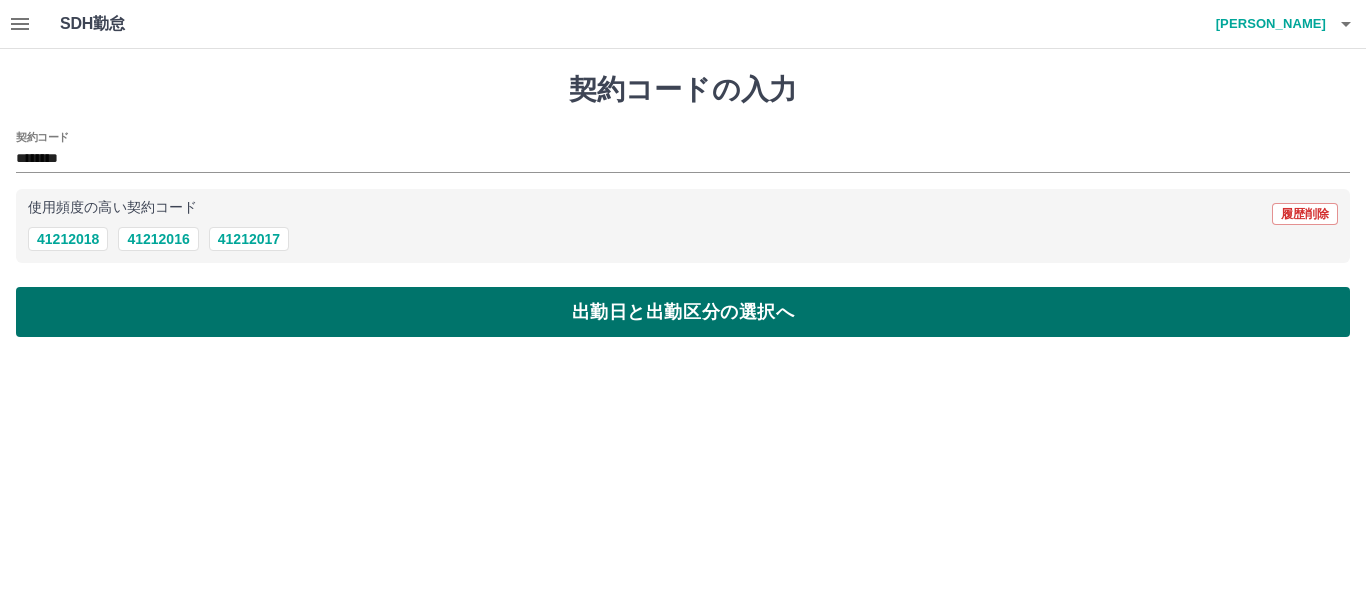 click on "出勤日と出勤区分の選択へ" at bounding box center [683, 312] 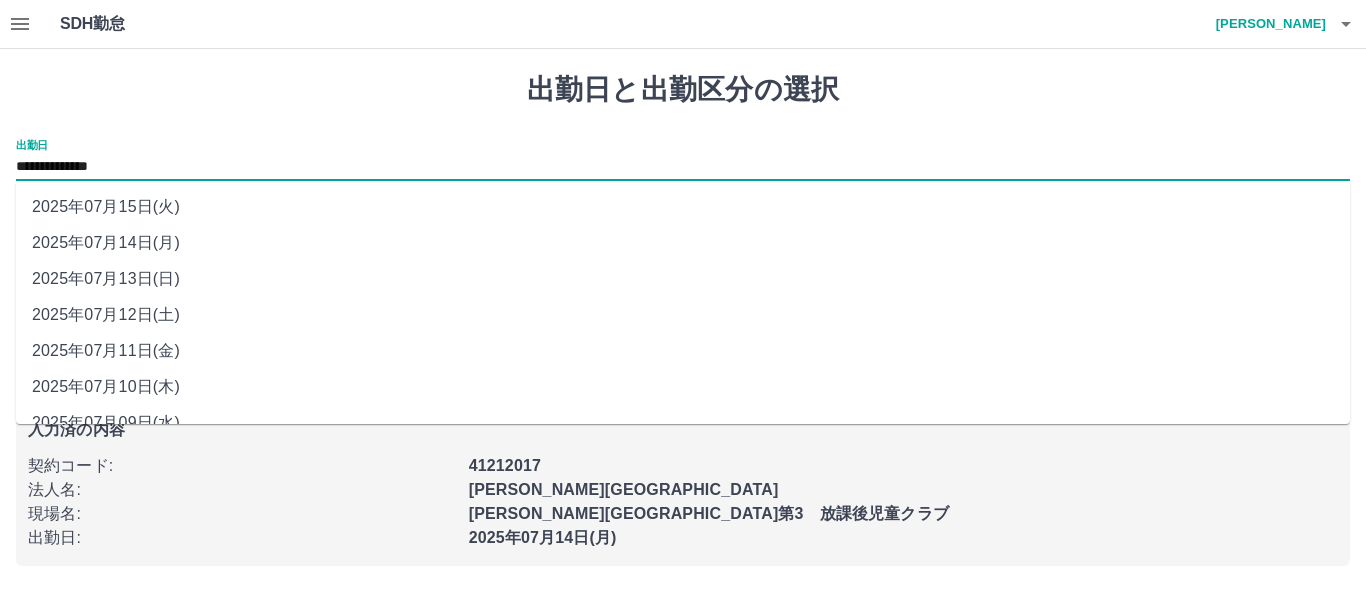 click on "**********" at bounding box center [683, 167] 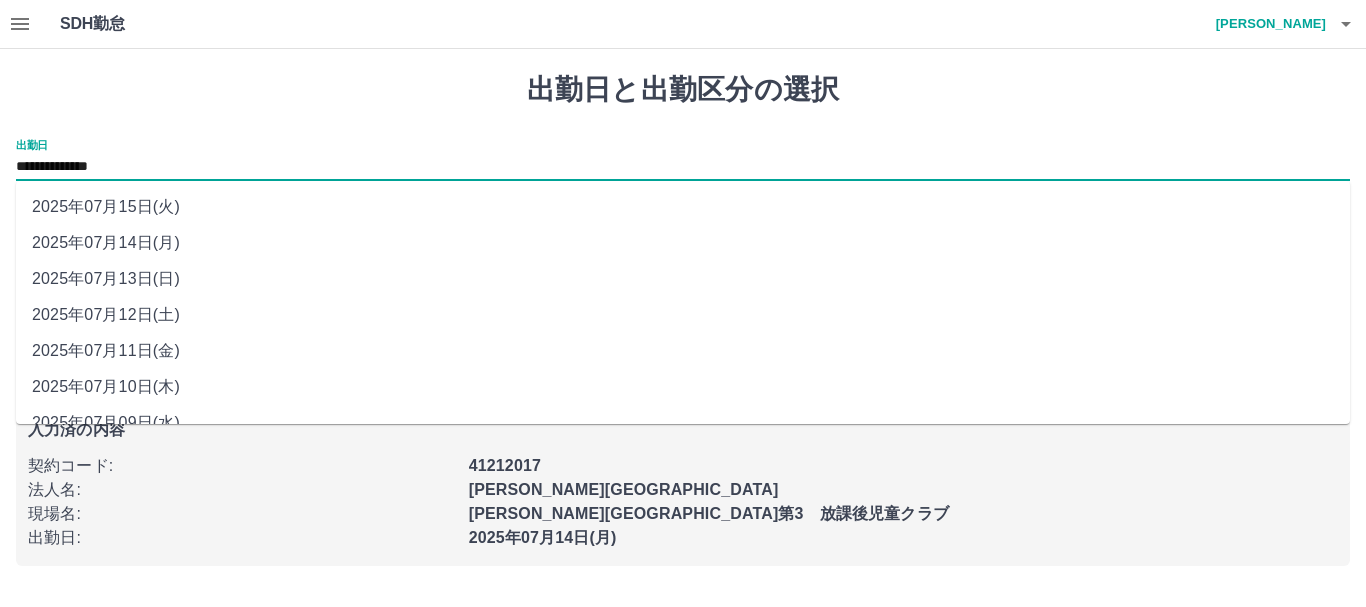 click on "2025年07月12日(土)" at bounding box center (683, 315) 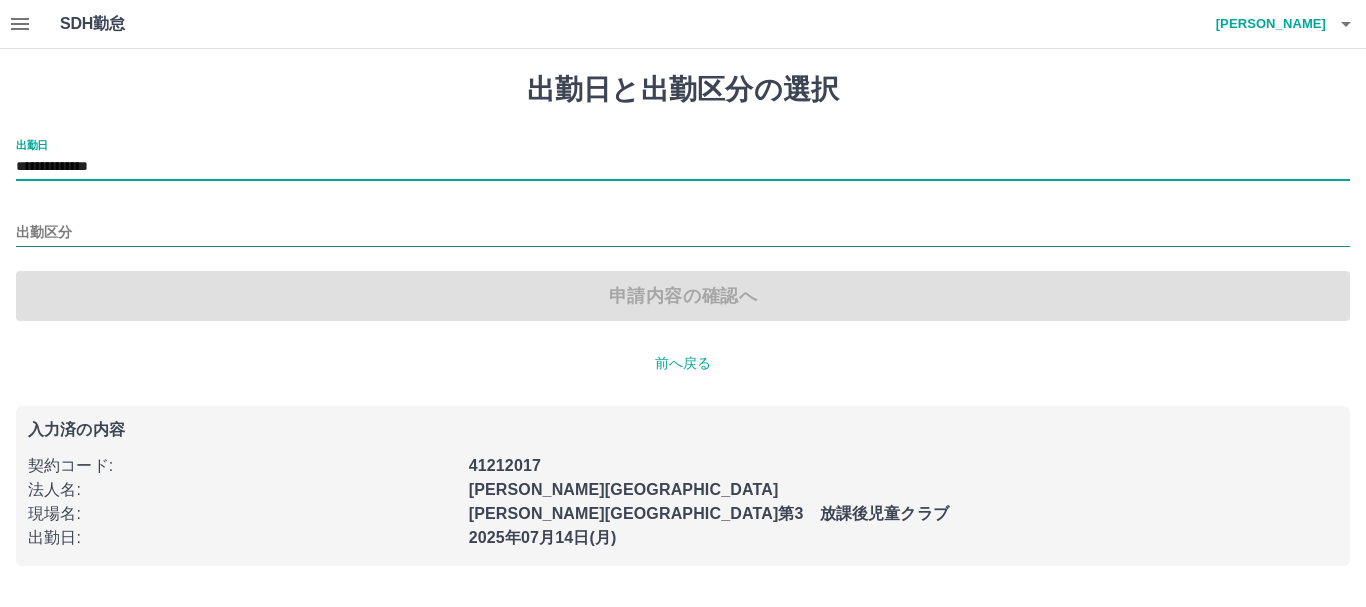 click on "出勤区分" at bounding box center (683, 233) 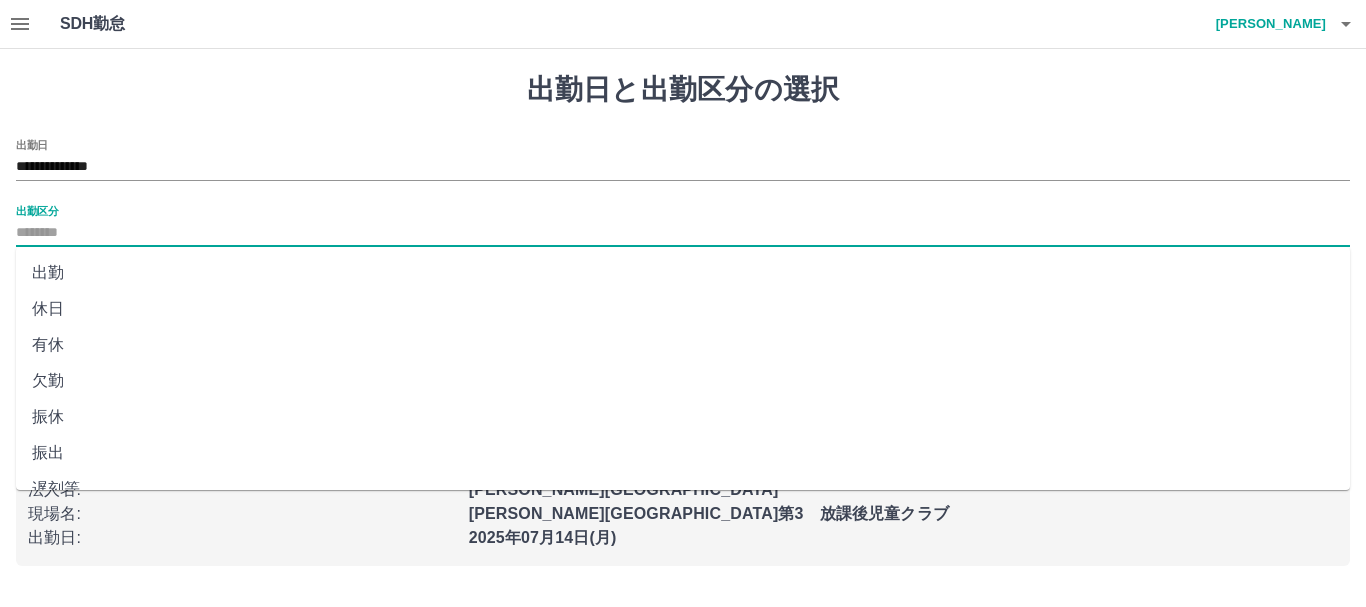 click on "休日" at bounding box center [683, 309] 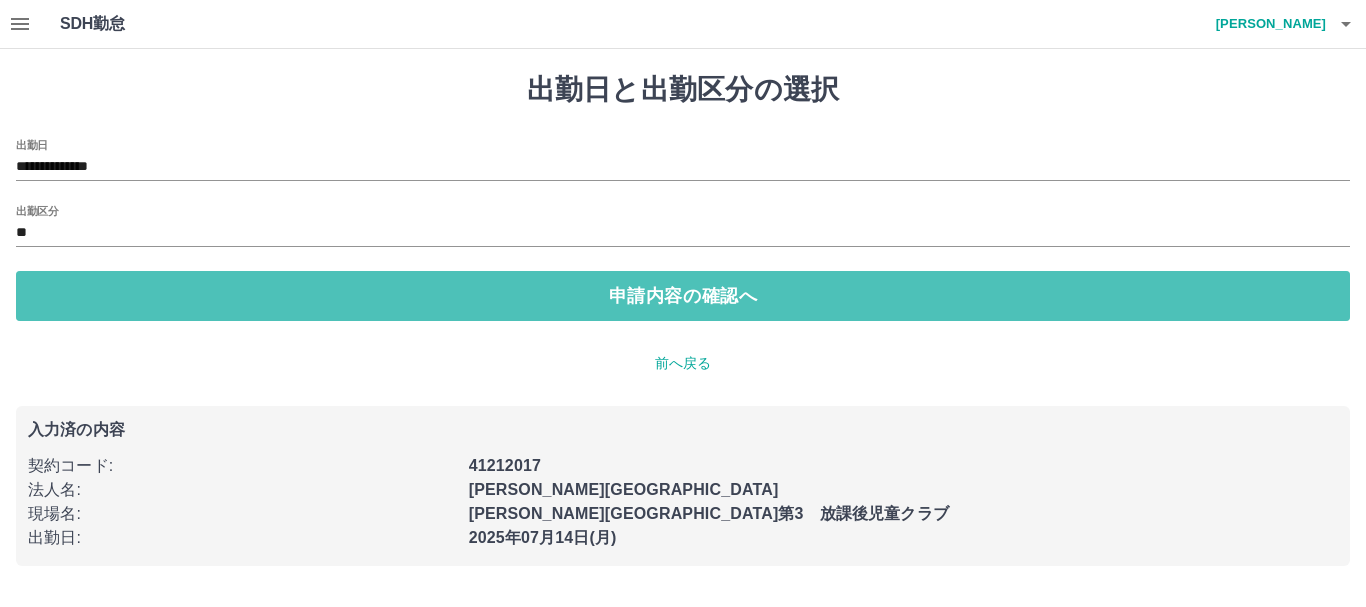 click on "申請内容の確認へ" at bounding box center [683, 296] 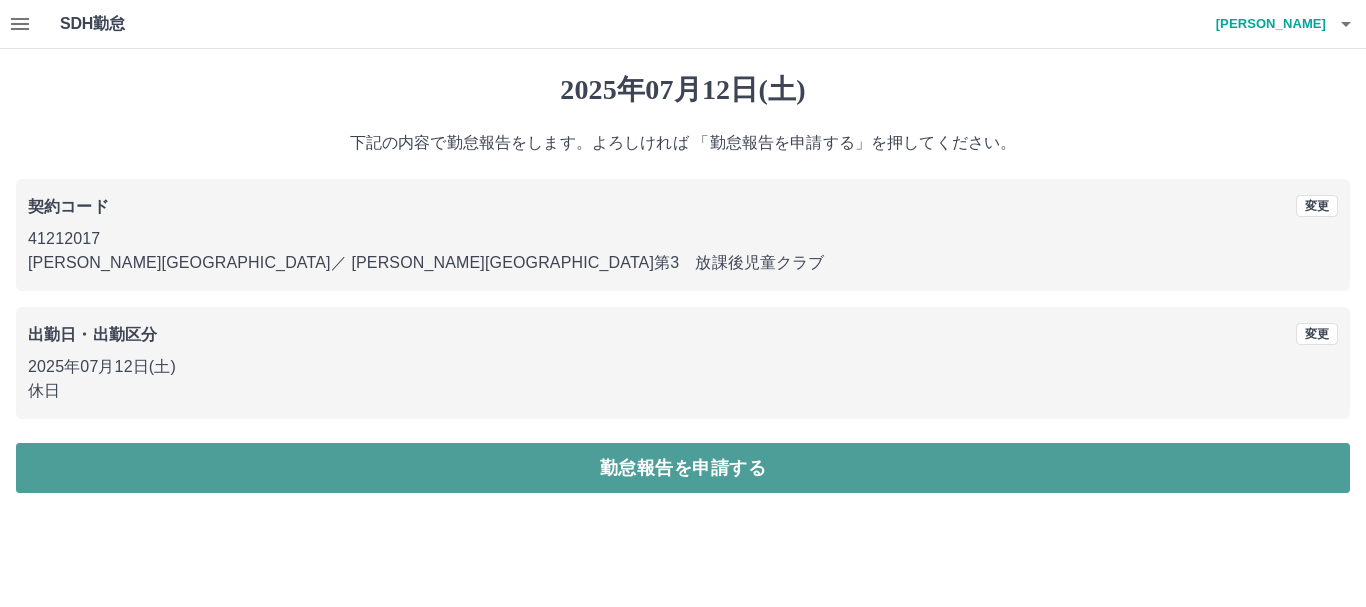 click on "勤怠報告を申請する" at bounding box center (683, 468) 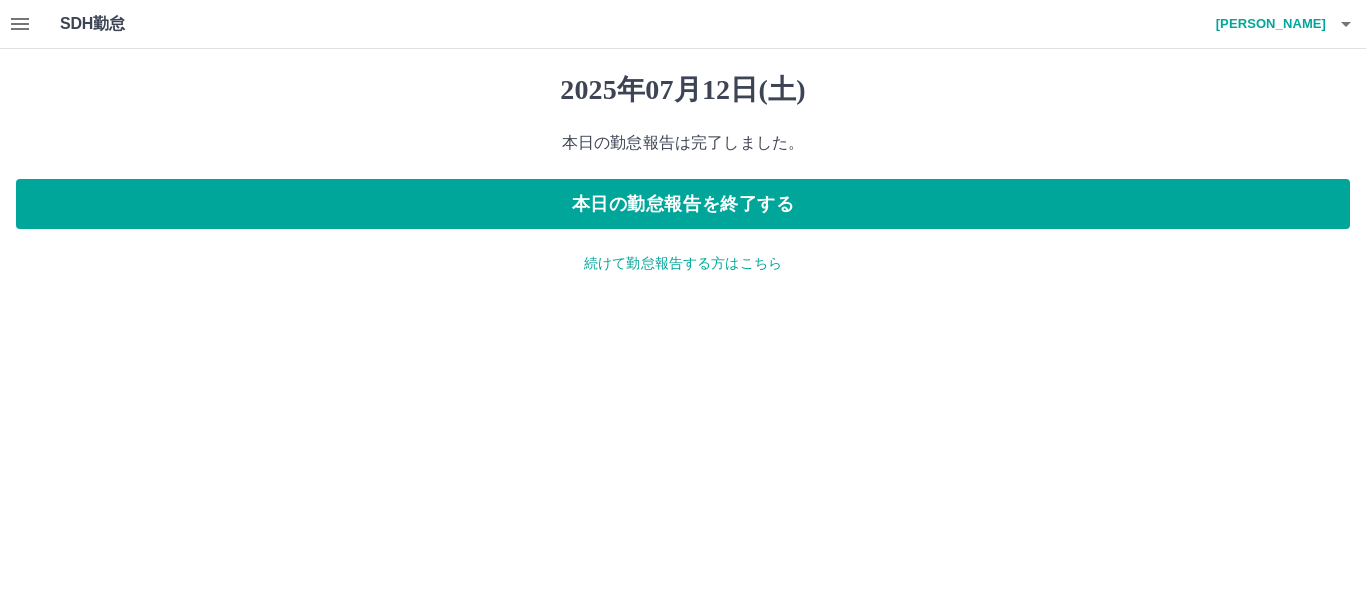 click on "続けて勤怠報告する方はこちら" at bounding box center [683, 263] 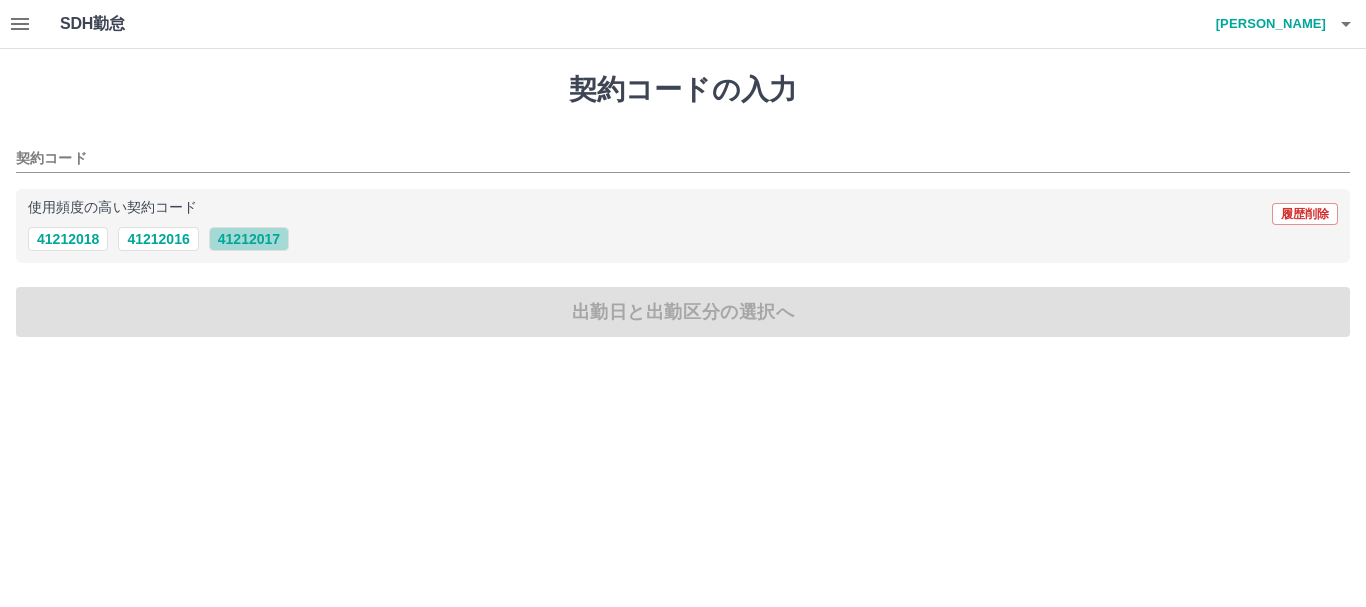 click on "41212017" at bounding box center (249, 239) 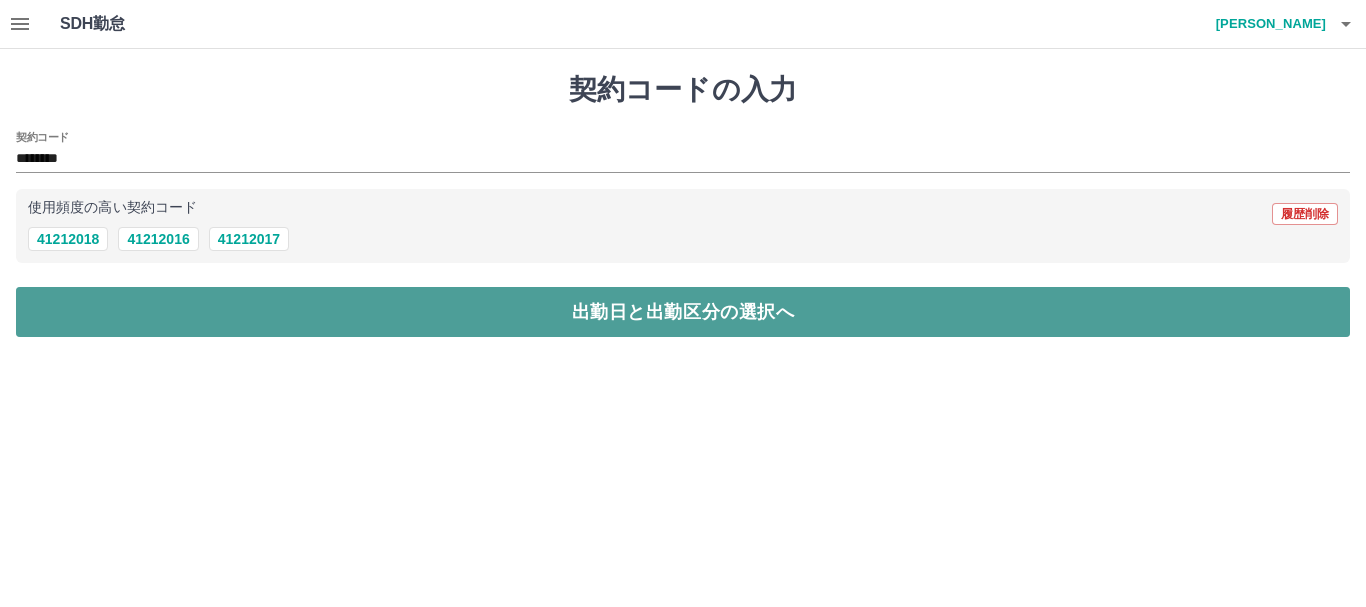 click on "出勤日と出勤区分の選択へ" at bounding box center (683, 312) 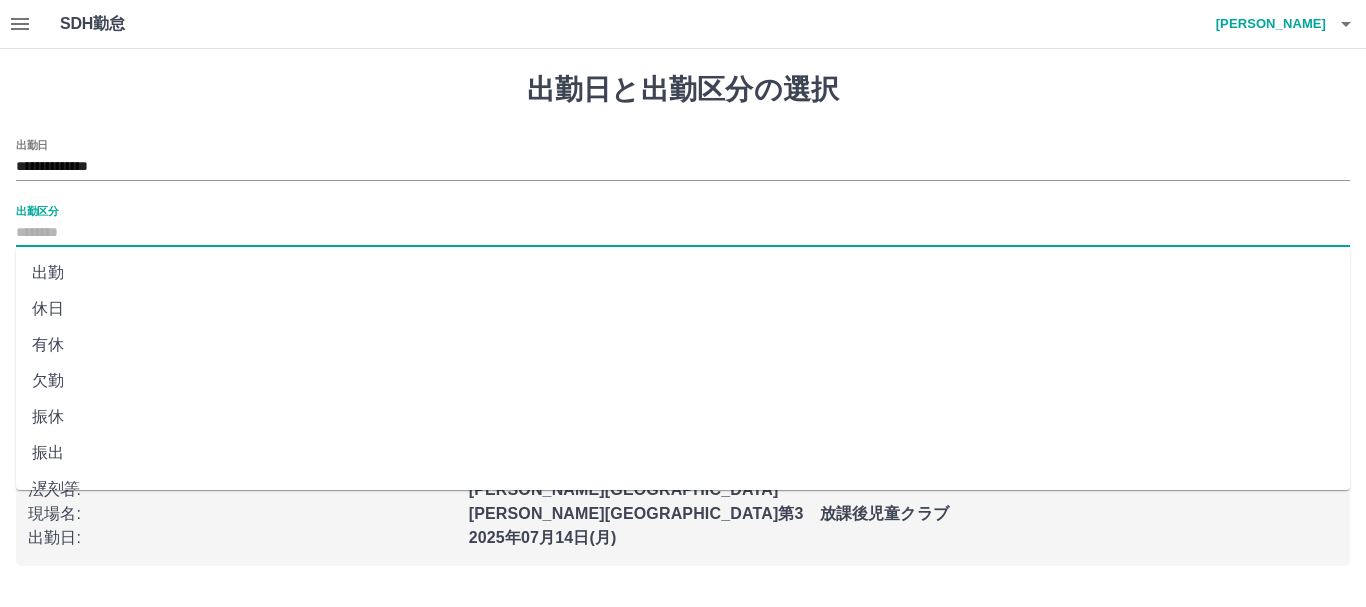 click on "出勤区分" at bounding box center [683, 233] 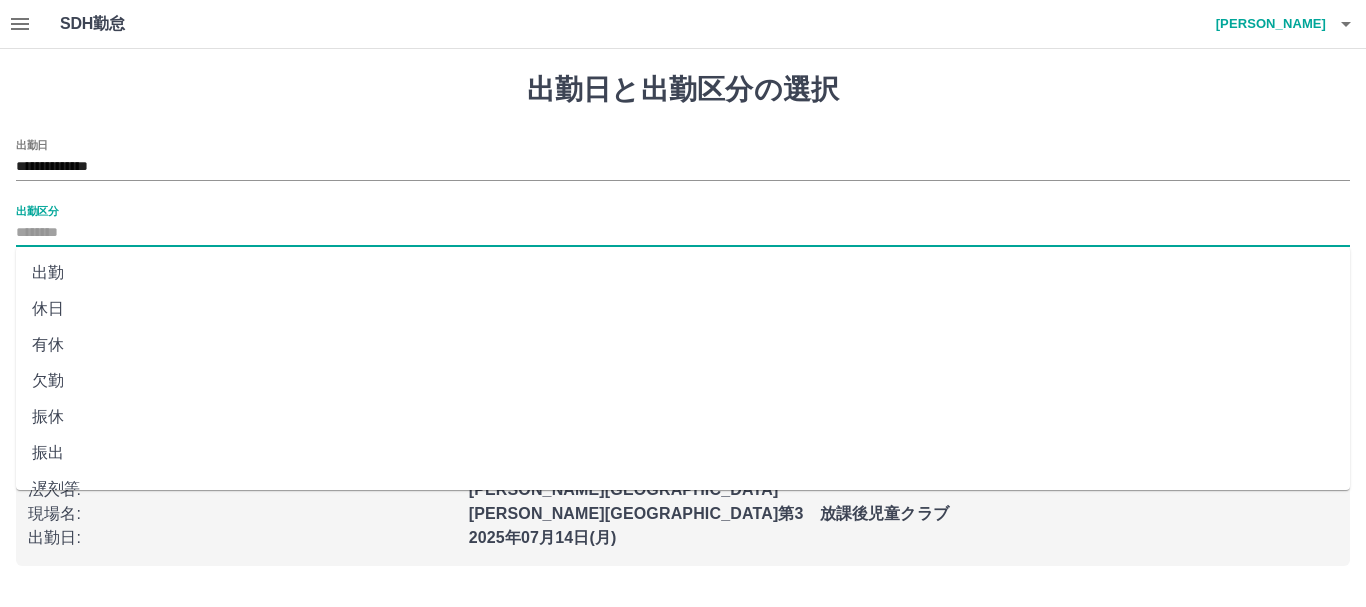 click on "出勤" at bounding box center [683, 273] 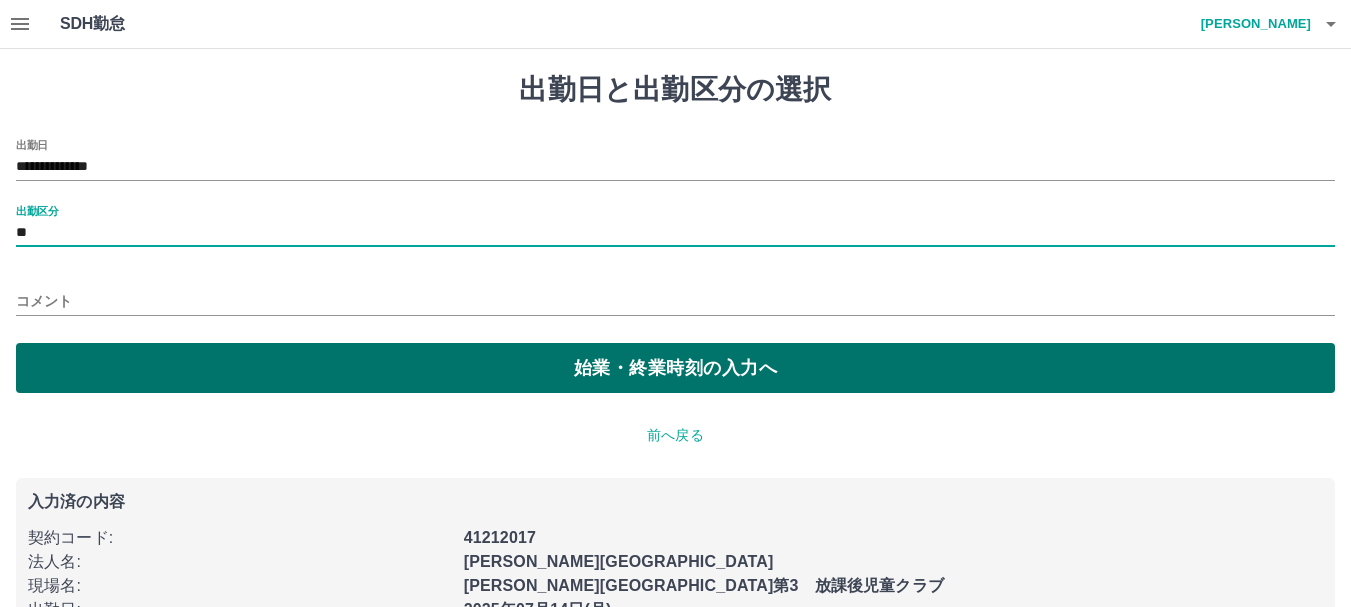 click on "始業・終業時刻の入力へ" at bounding box center [675, 368] 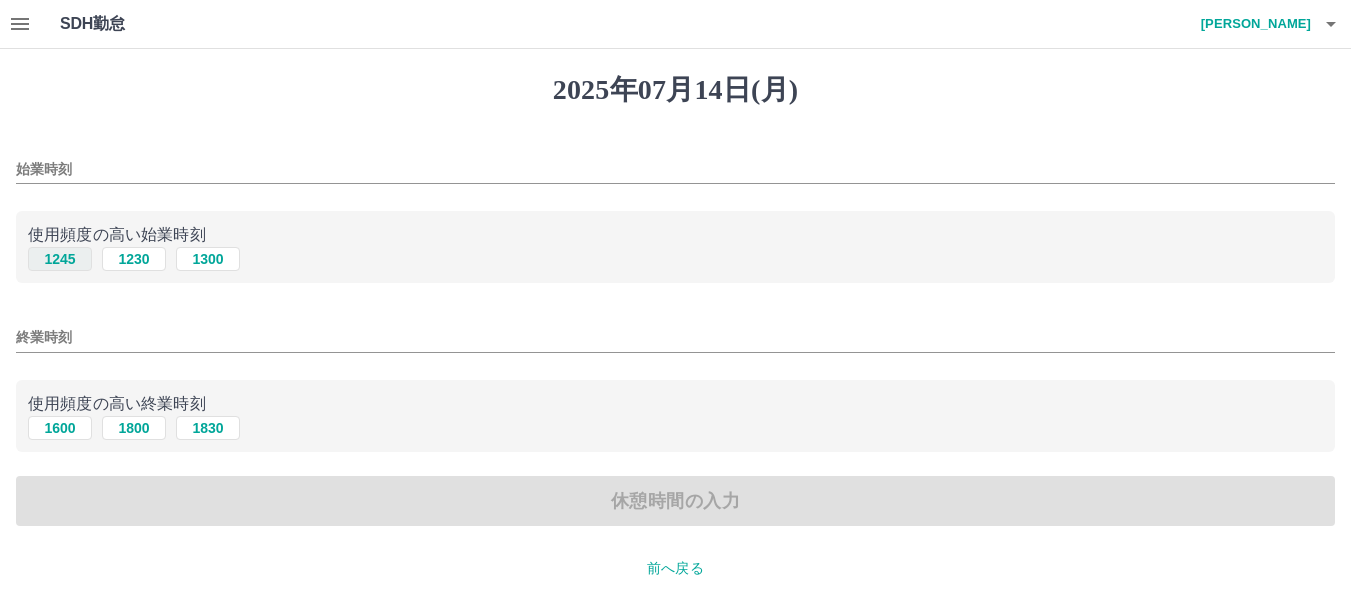 click on "1245" at bounding box center (60, 259) 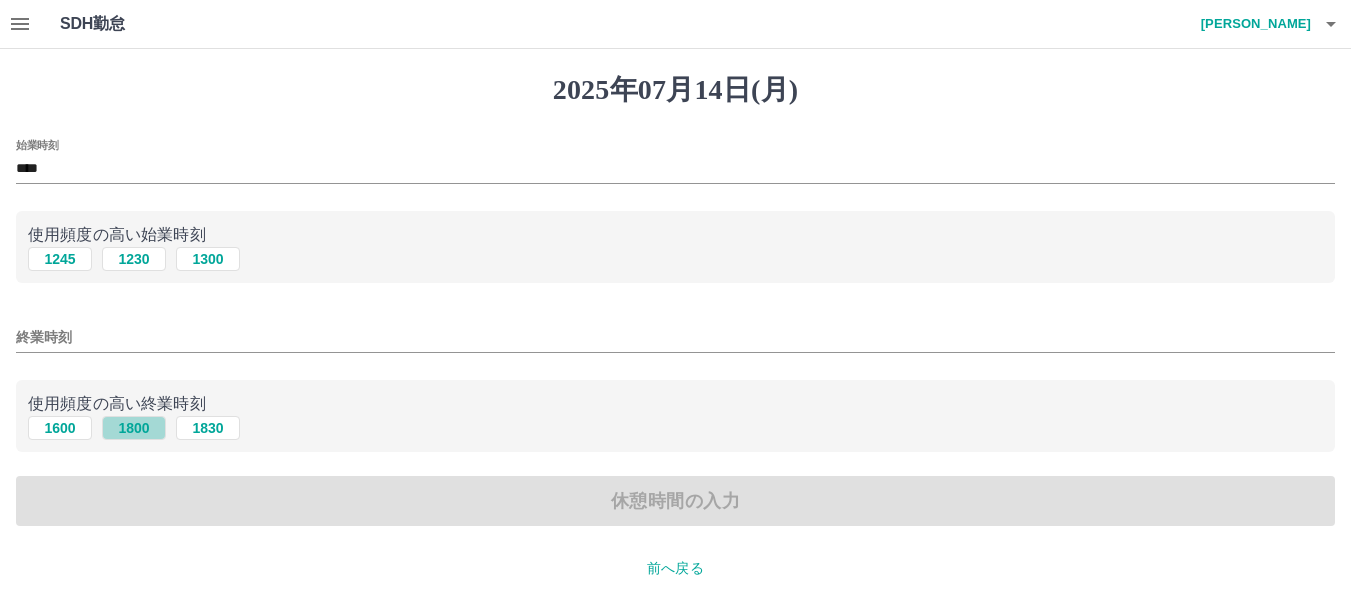 click on "1800" at bounding box center [134, 428] 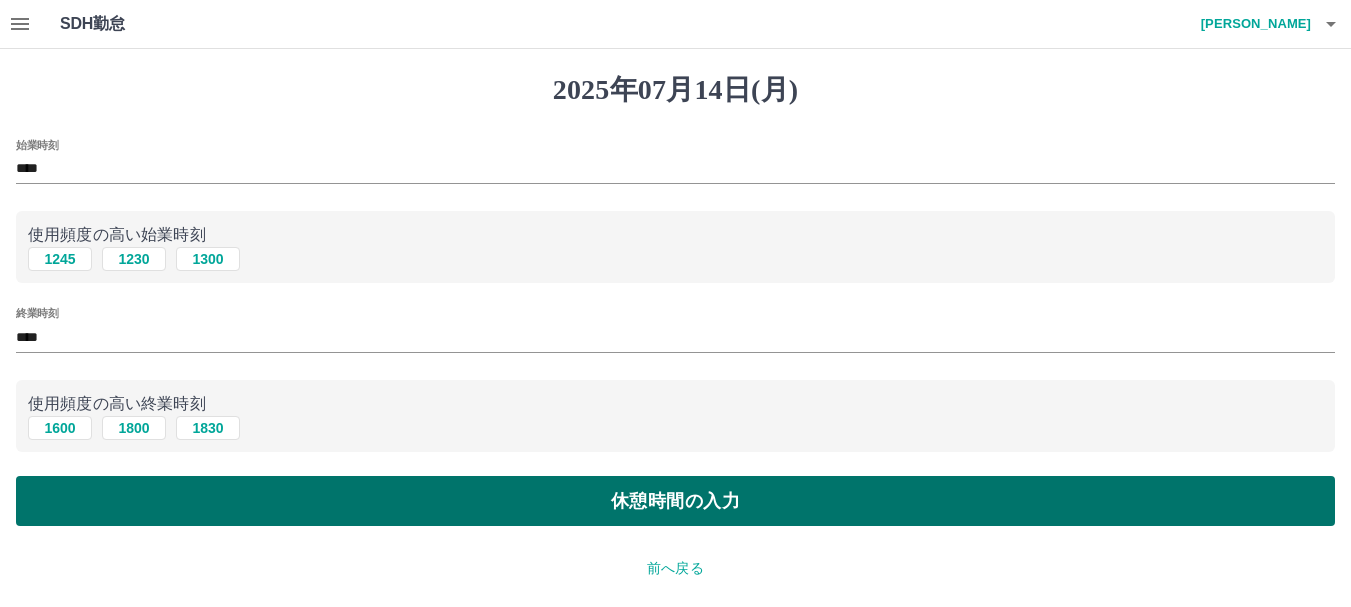click on "休憩時間の入力" at bounding box center [675, 501] 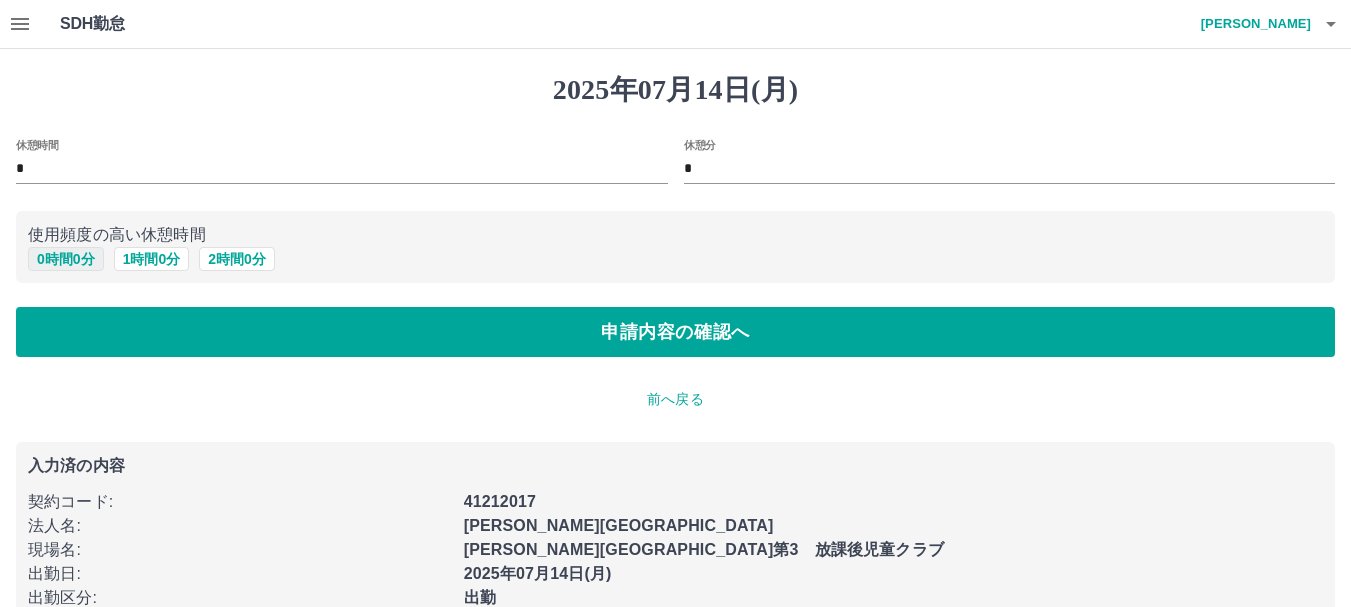 click on "0 時間 0 分" at bounding box center [66, 259] 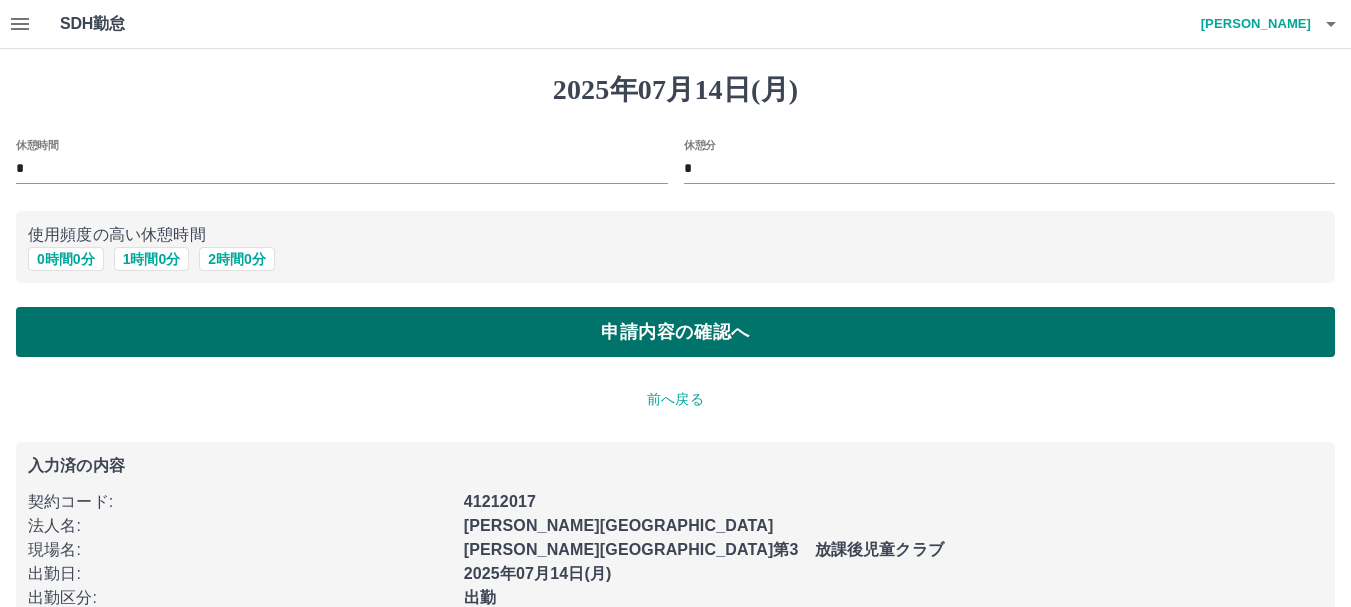 click on "申請内容の確認へ" at bounding box center [675, 332] 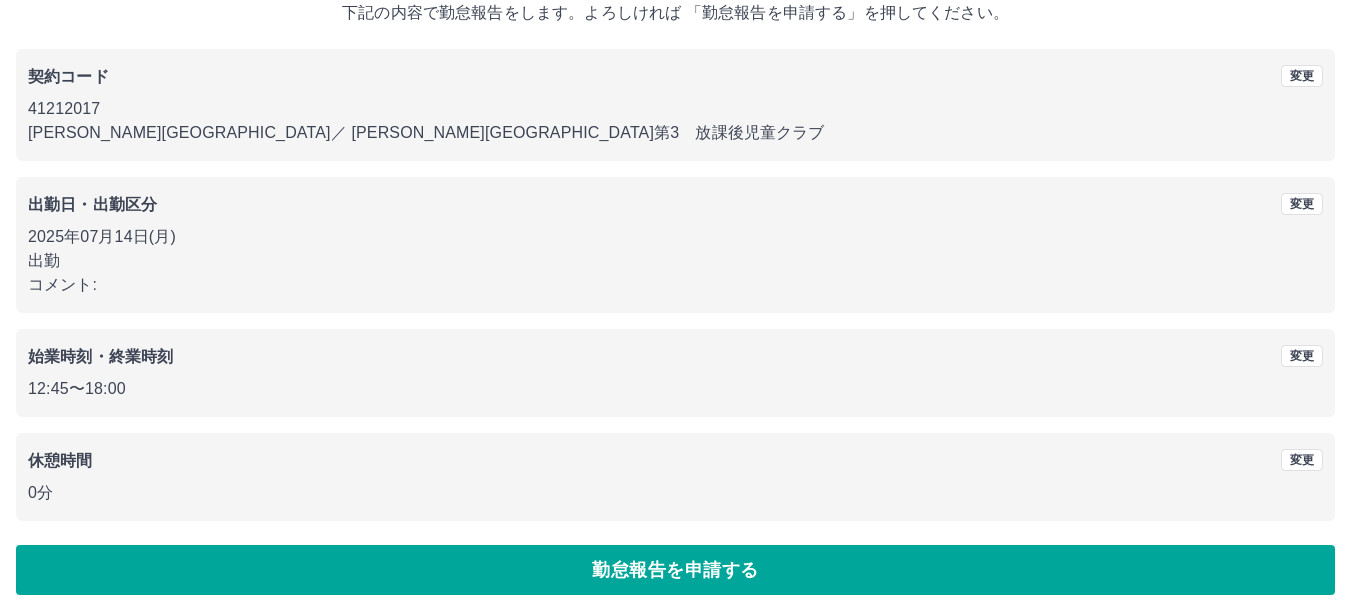 scroll, scrollTop: 142, scrollLeft: 0, axis: vertical 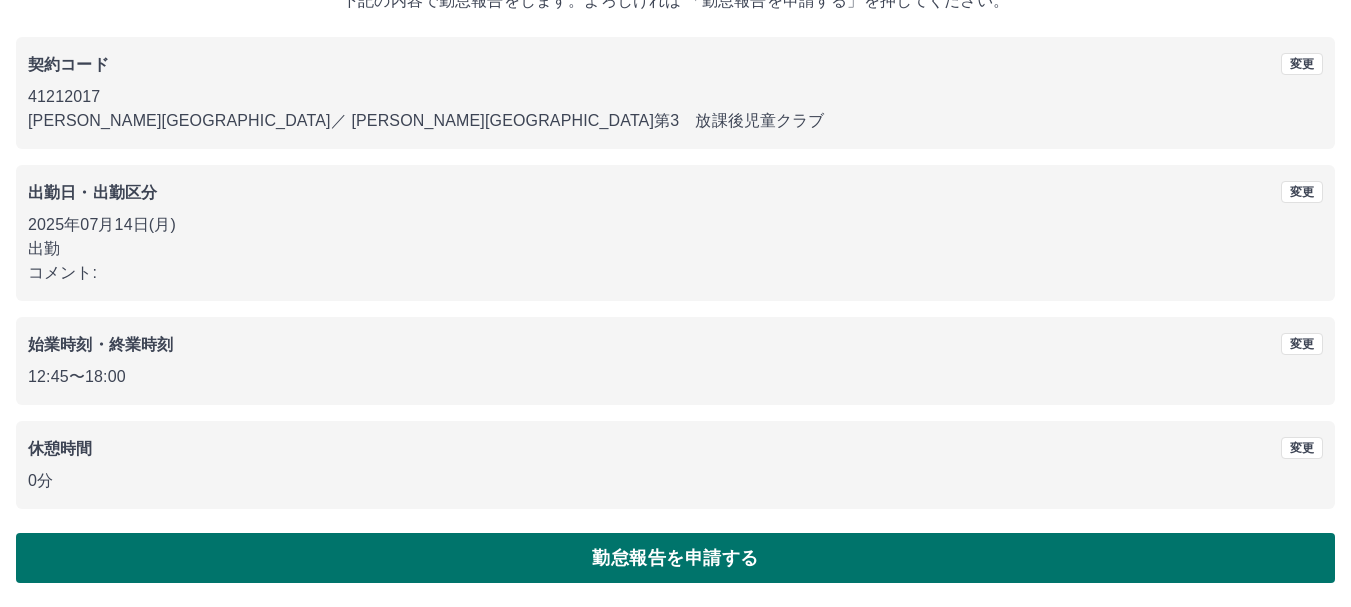 click on "勤怠報告を申請する" at bounding box center [675, 558] 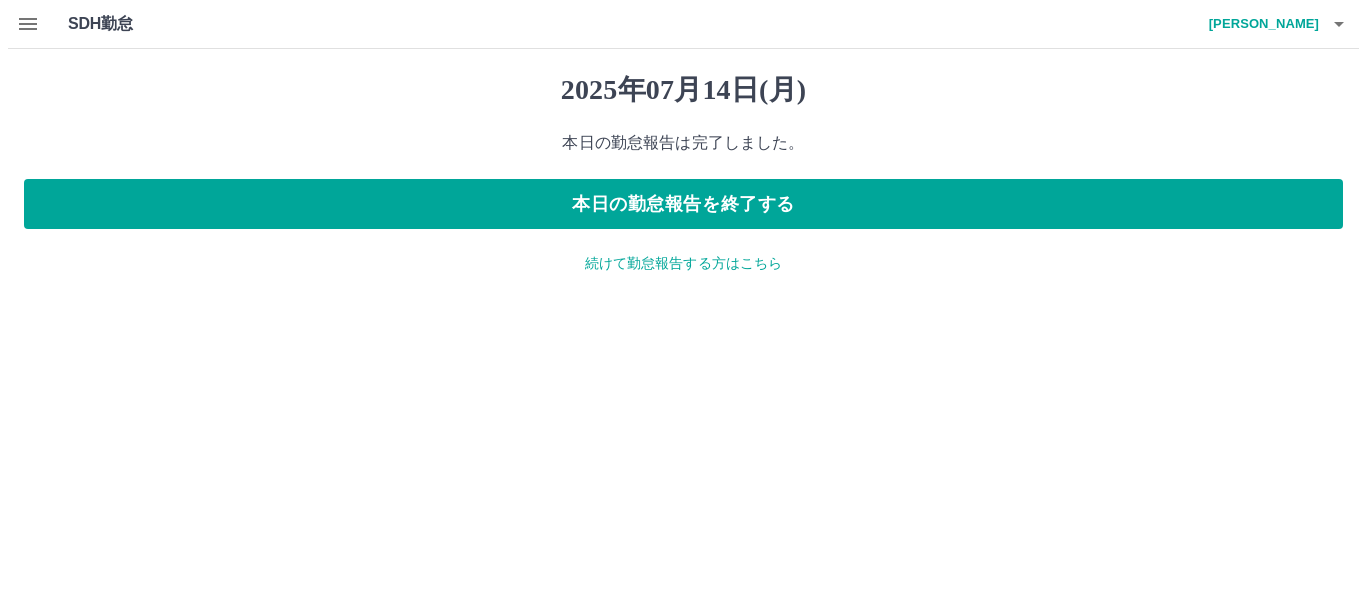 scroll, scrollTop: 0, scrollLeft: 0, axis: both 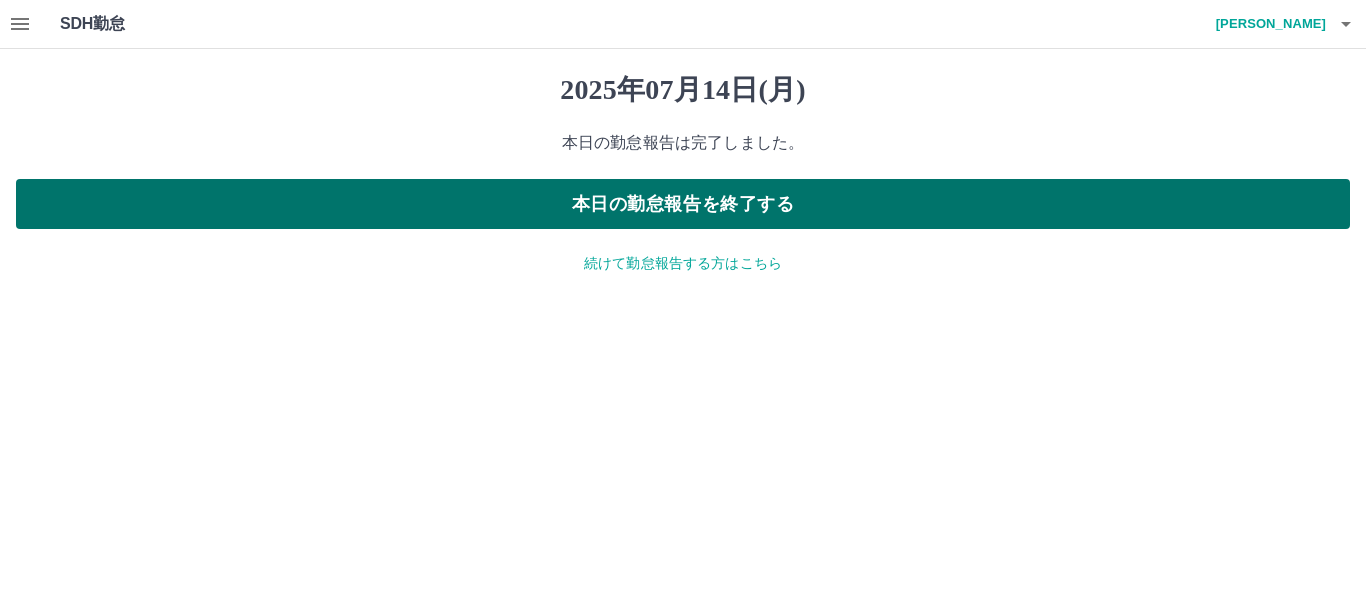 click on "本日の勤怠報告を終了する" at bounding box center (683, 204) 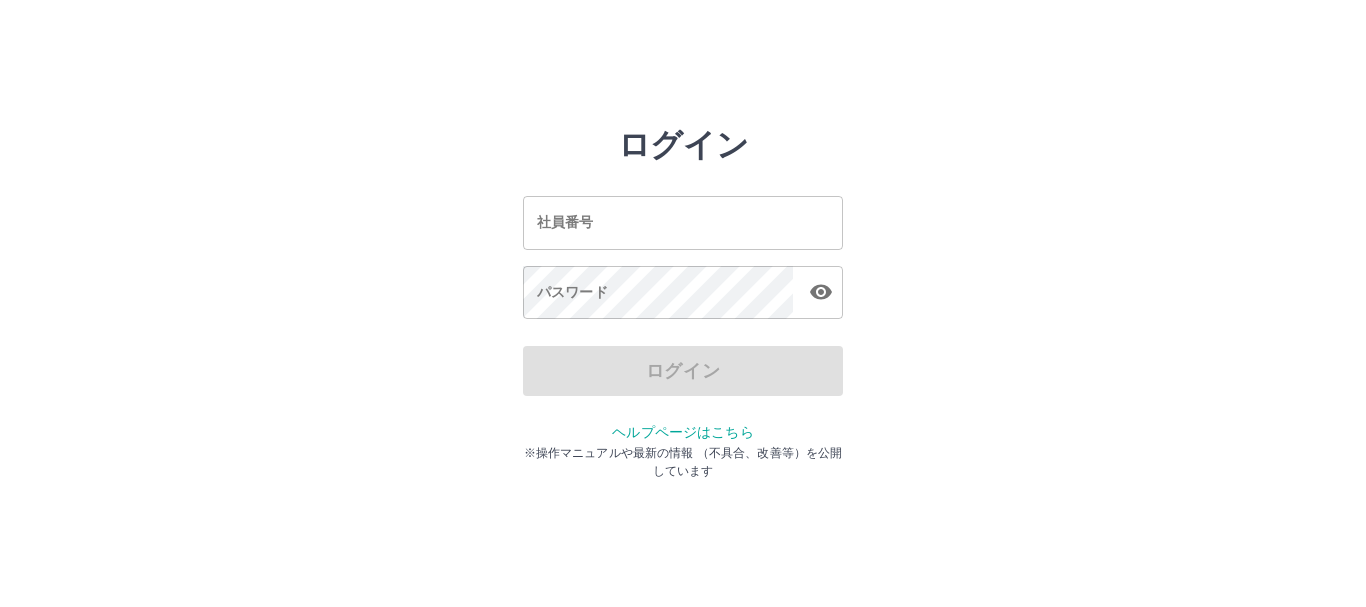 scroll, scrollTop: 0, scrollLeft: 0, axis: both 